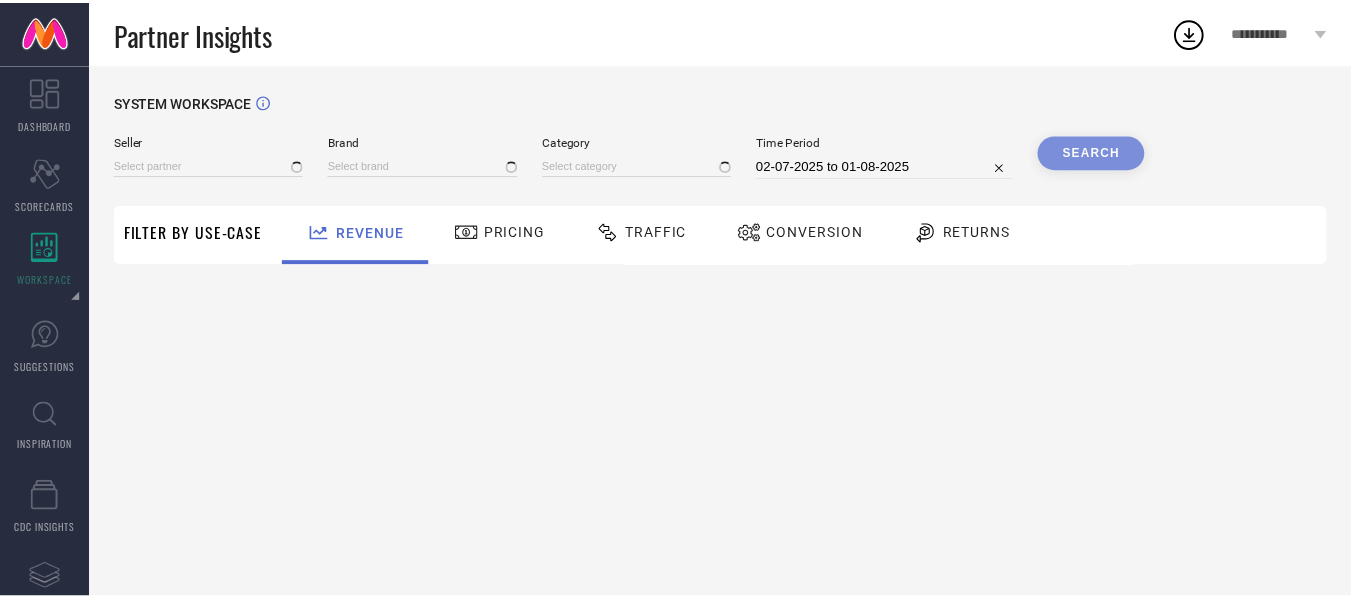 scroll, scrollTop: 0, scrollLeft: 0, axis: both 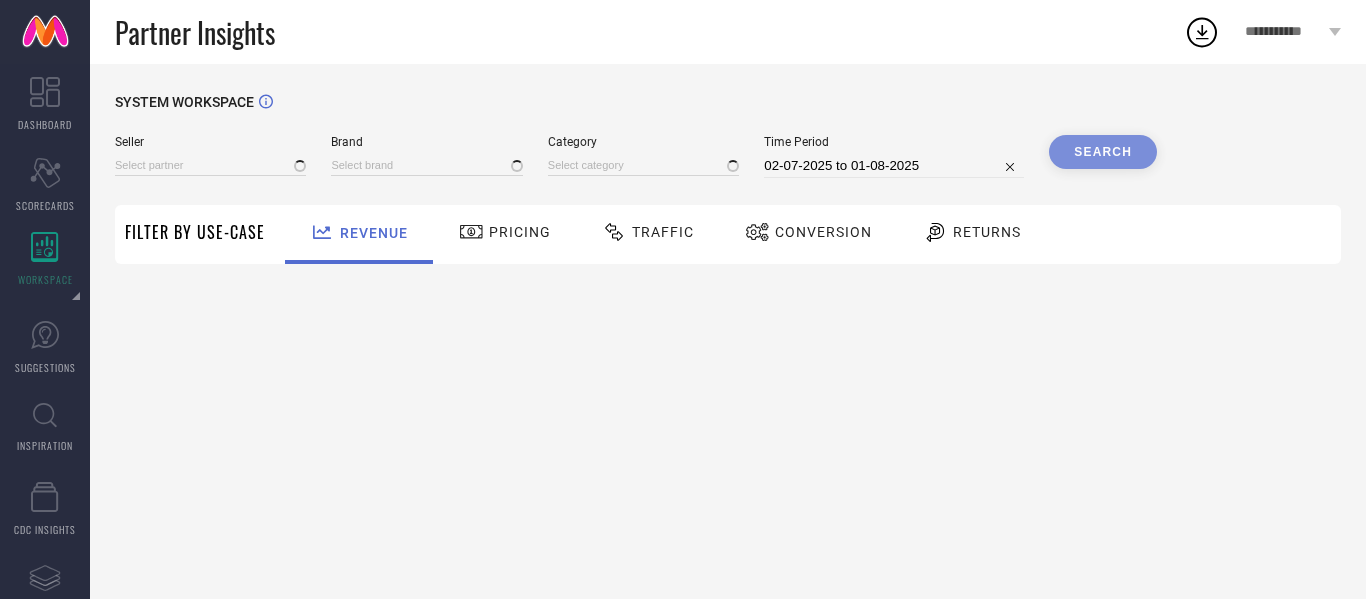 type on "All" 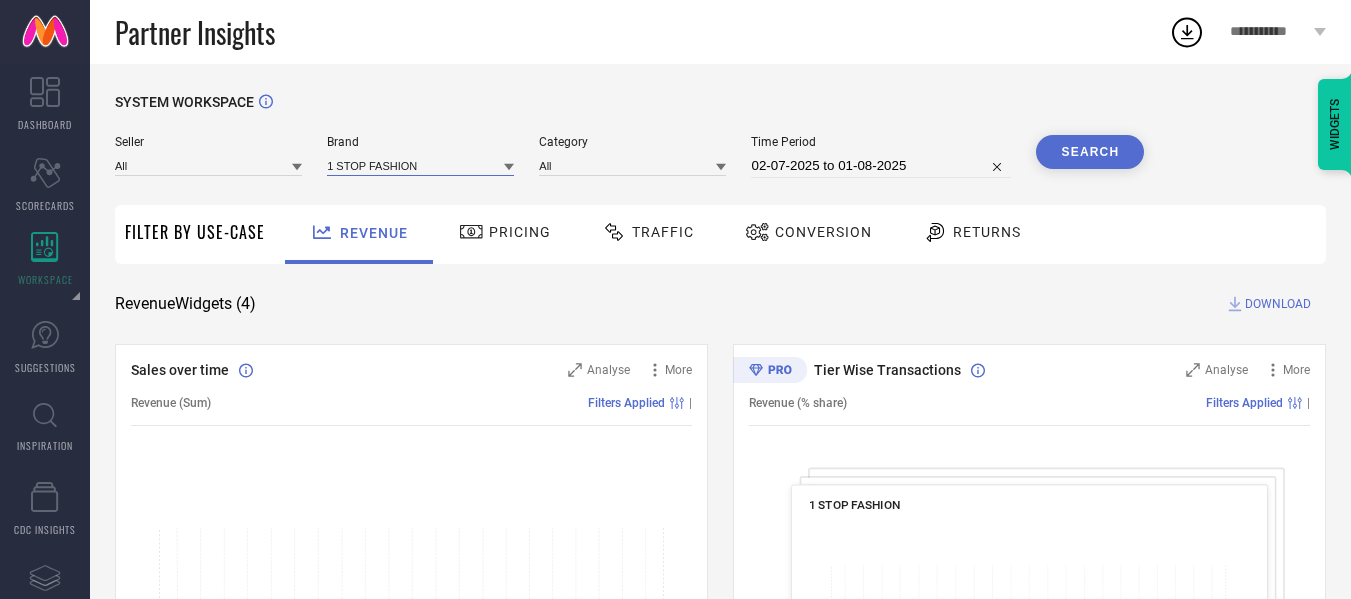 click at bounding box center [420, 165] 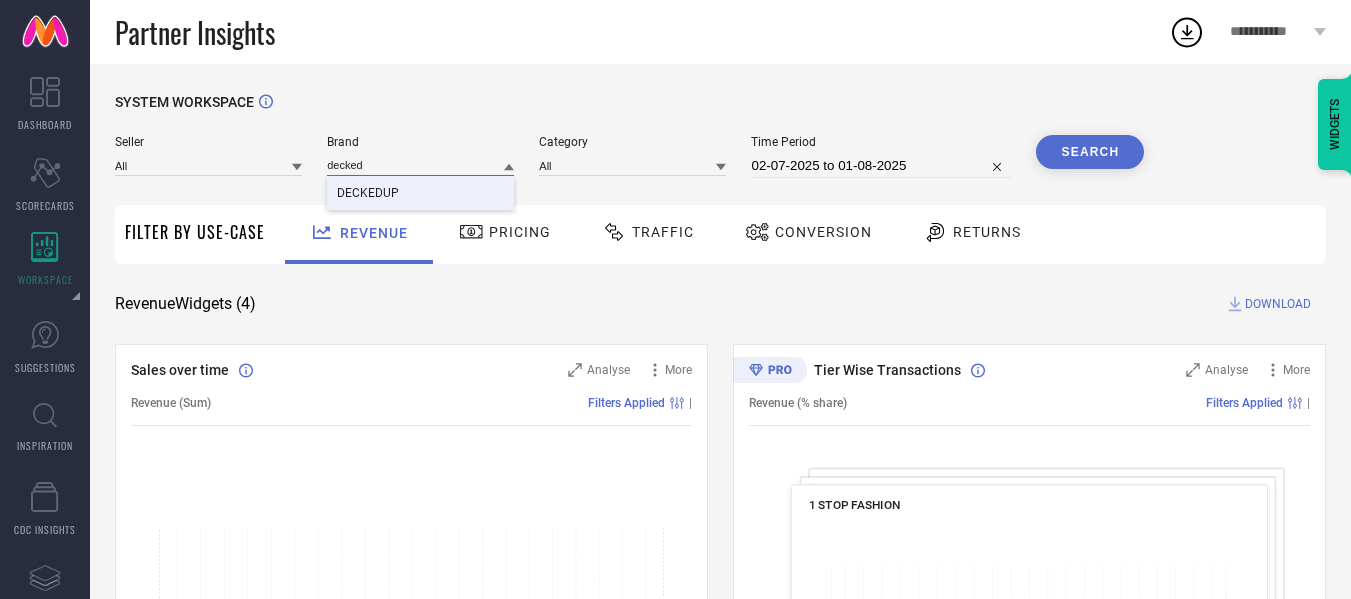 type on "decked" 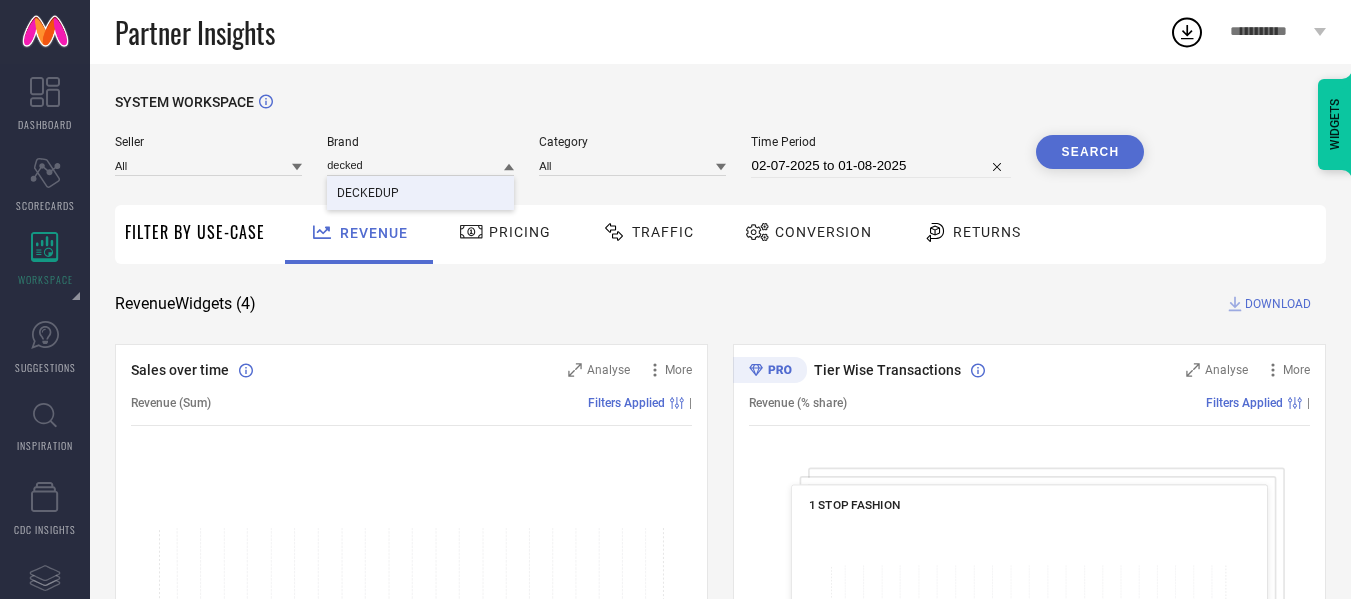 click on "DECKEDUP" at bounding box center (420, 193) 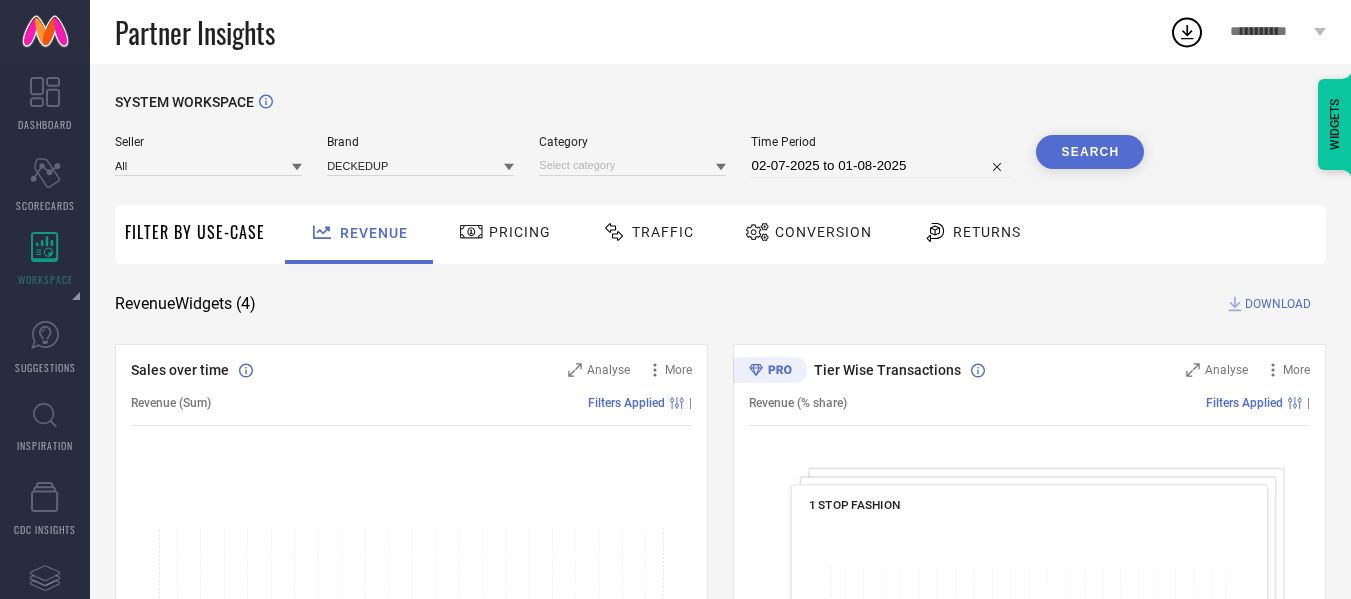 click on "02-07-2025 to 01-08-2025" at bounding box center [881, 166] 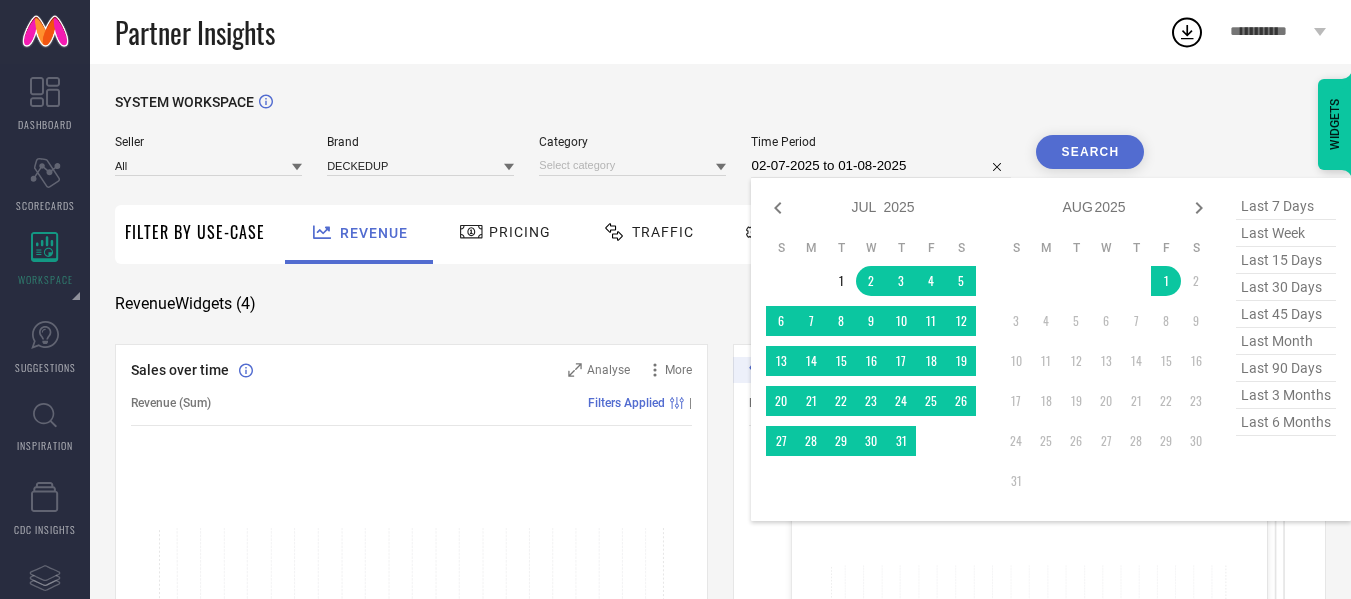 click on "Search" at bounding box center [1090, 152] 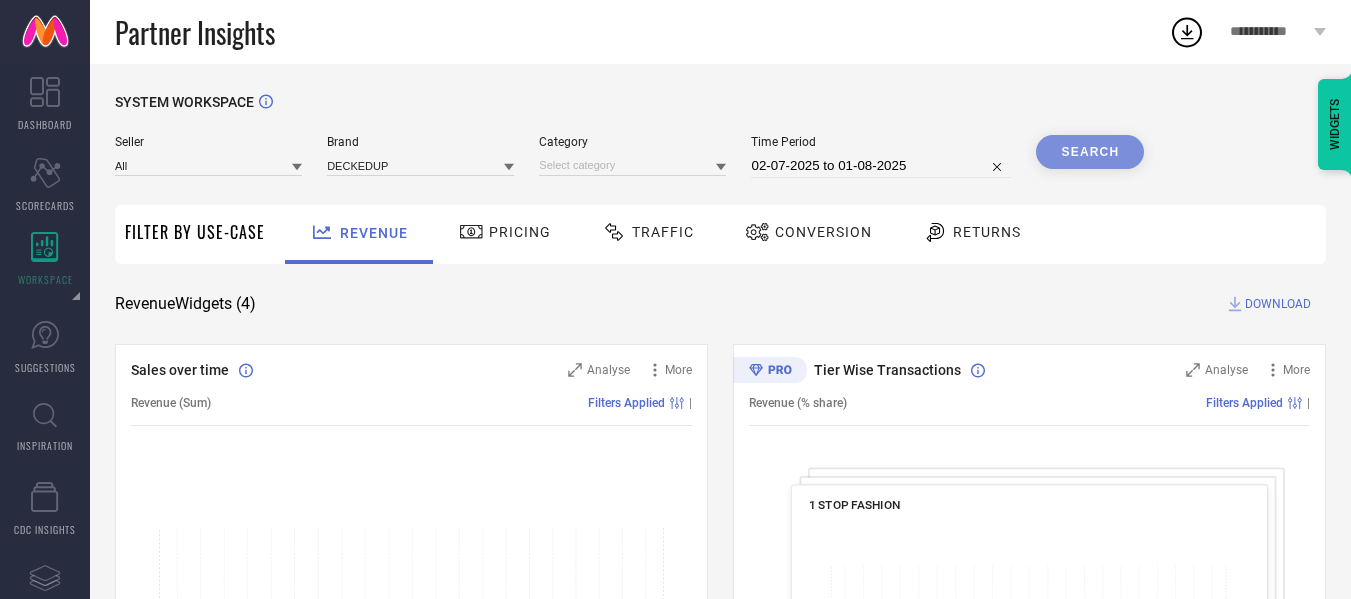 click on "Pricing" at bounding box center [505, 234] 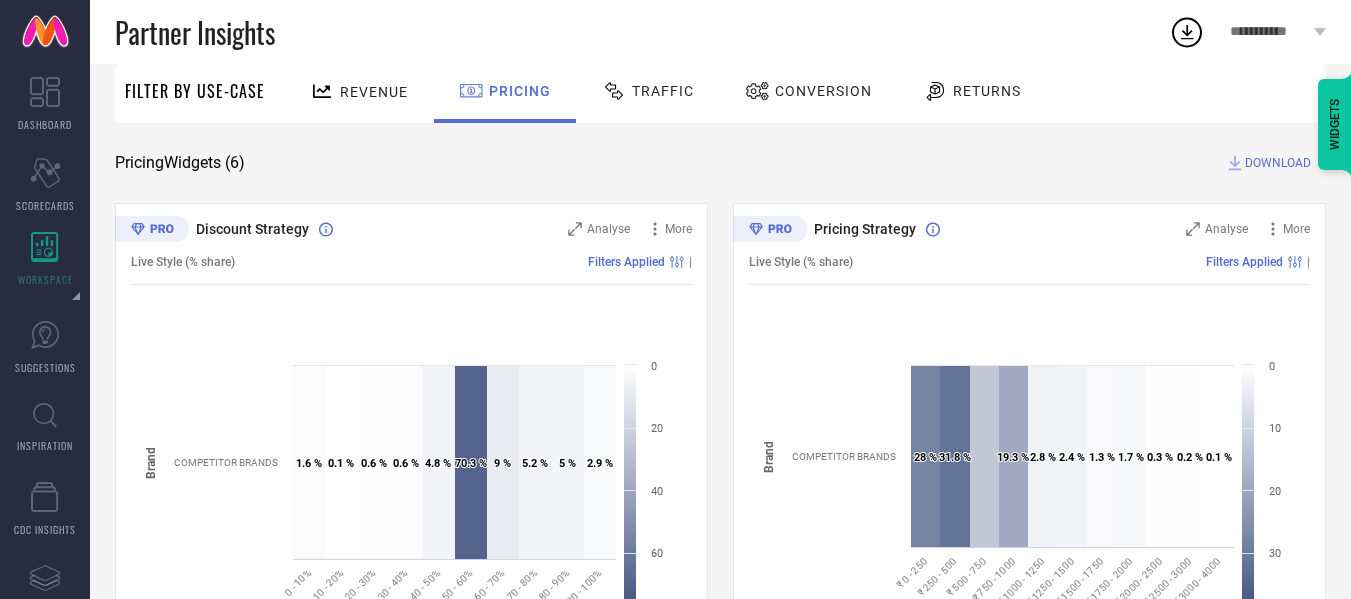 scroll, scrollTop: 26, scrollLeft: 0, axis: vertical 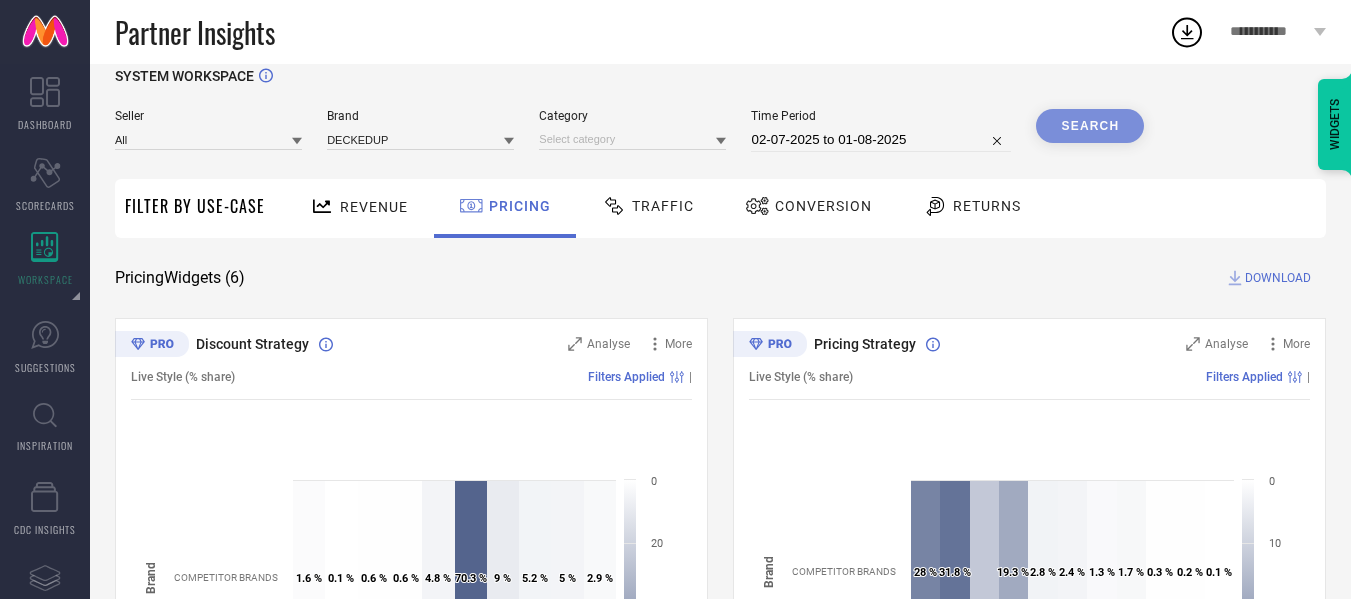 click on "Traffic" at bounding box center [663, 206] 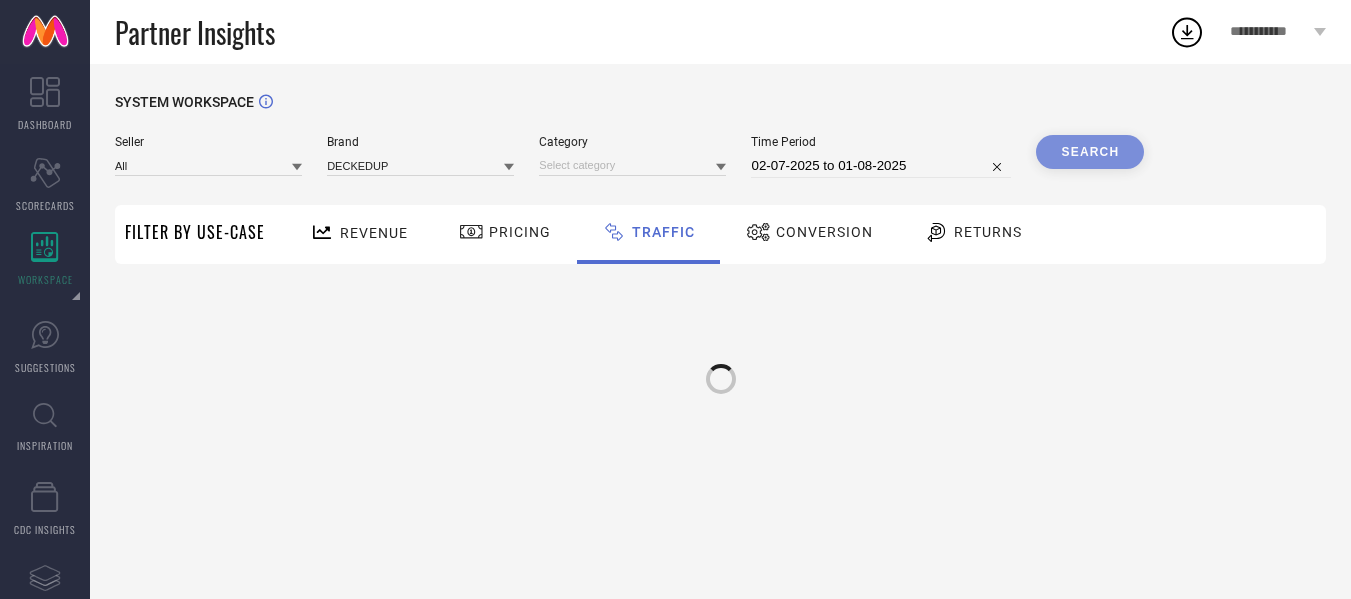 scroll, scrollTop: 0, scrollLeft: 0, axis: both 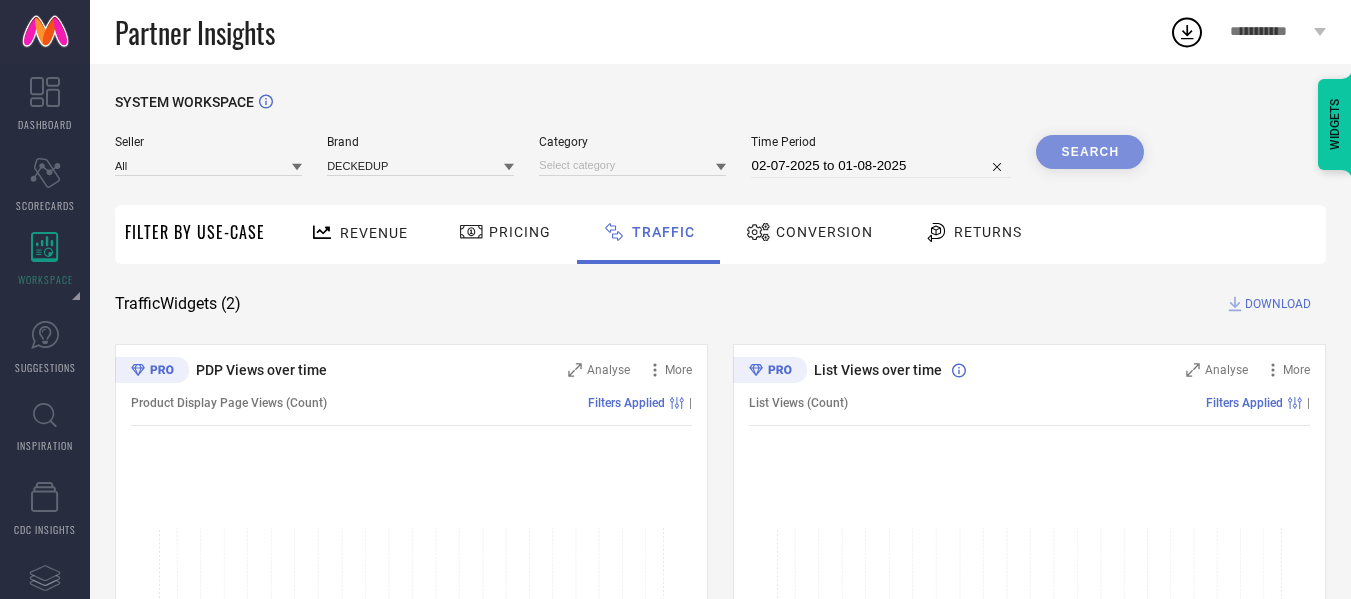 click on "Conversion" at bounding box center [809, 232] 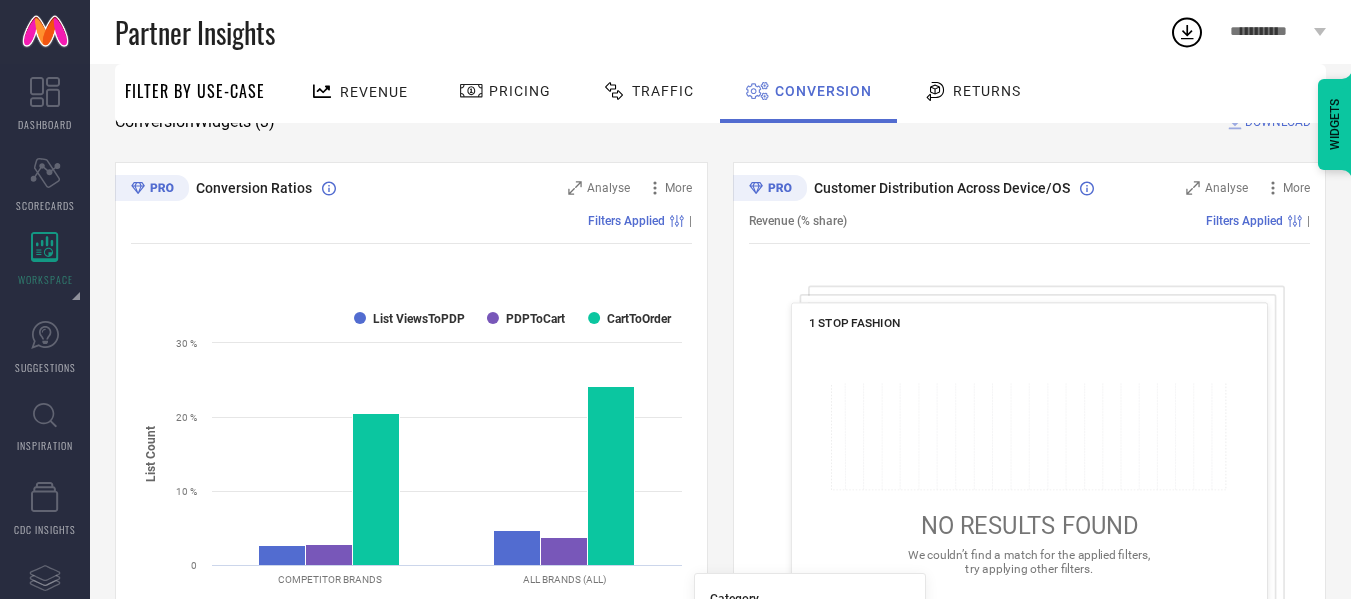 scroll, scrollTop: 100, scrollLeft: 0, axis: vertical 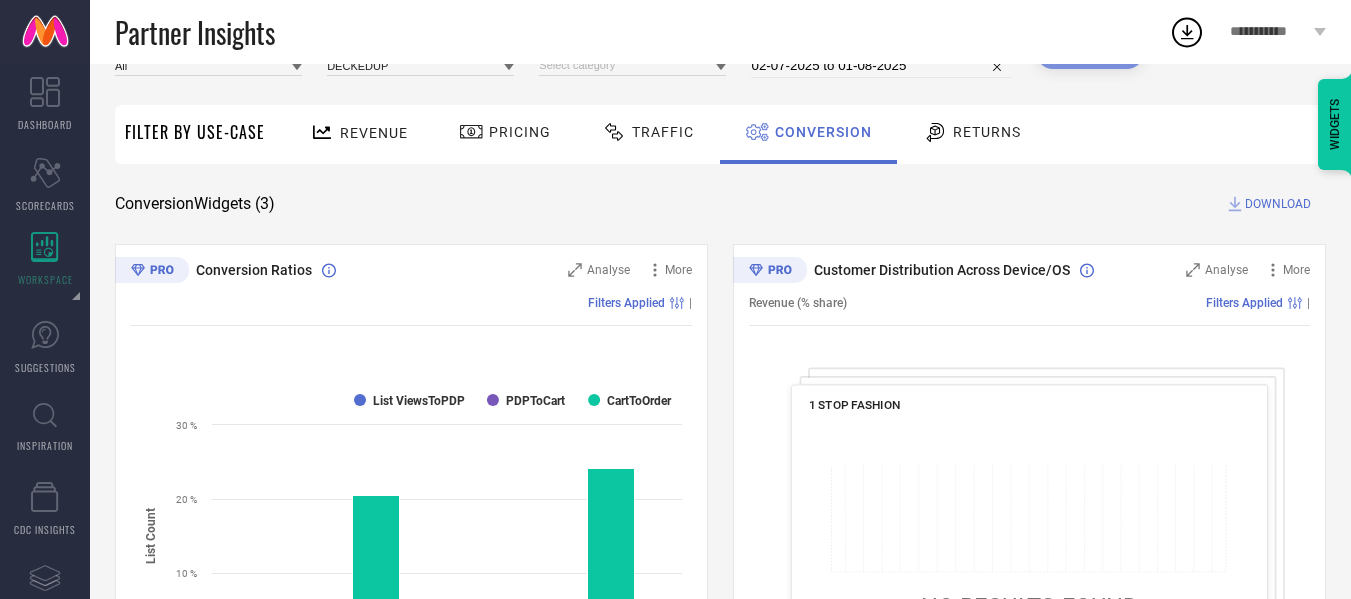 click on "Returns" at bounding box center [987, 132] 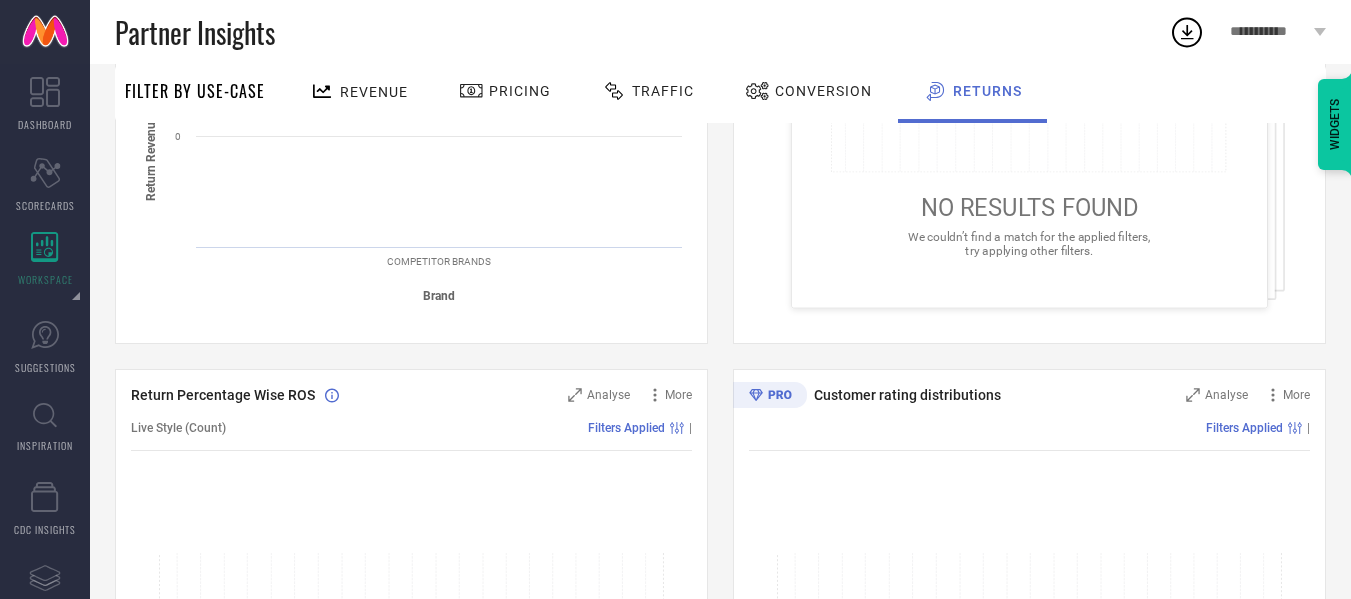 scroll, scrollTop: 600, scrollLeft: 0, axis: vertical 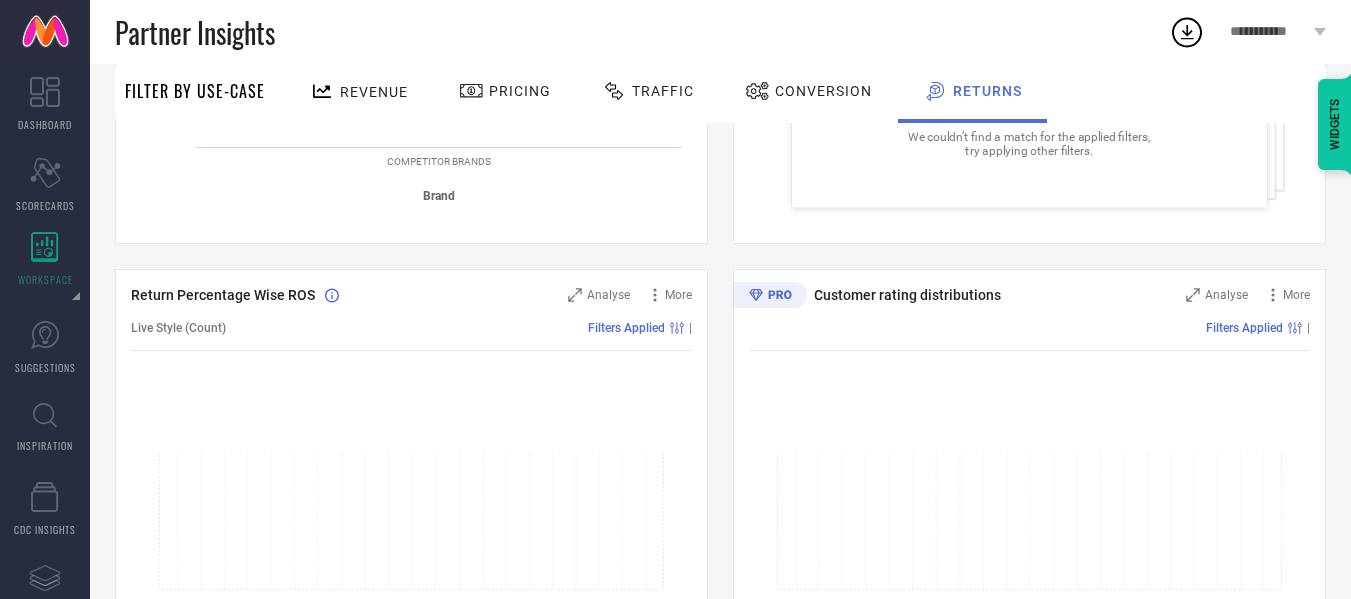 click on "Pricing" at bounding box center [505, 91] 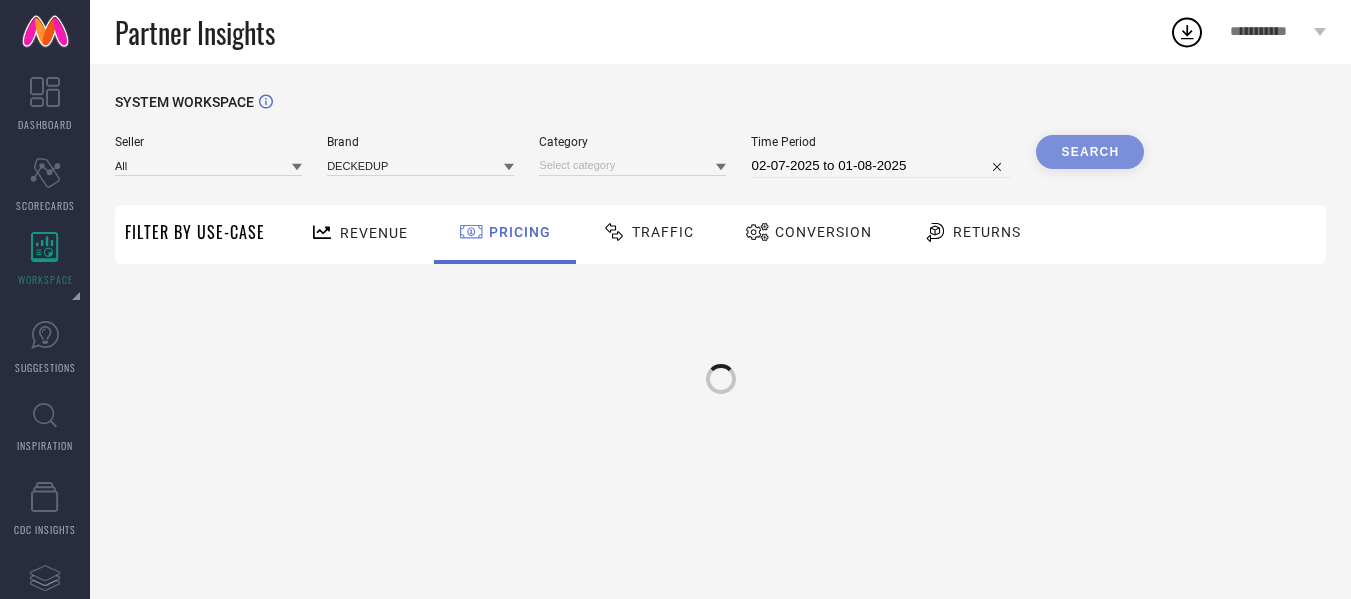 scroll, scrollTop: 0, scrollLeft: 0, axis: both 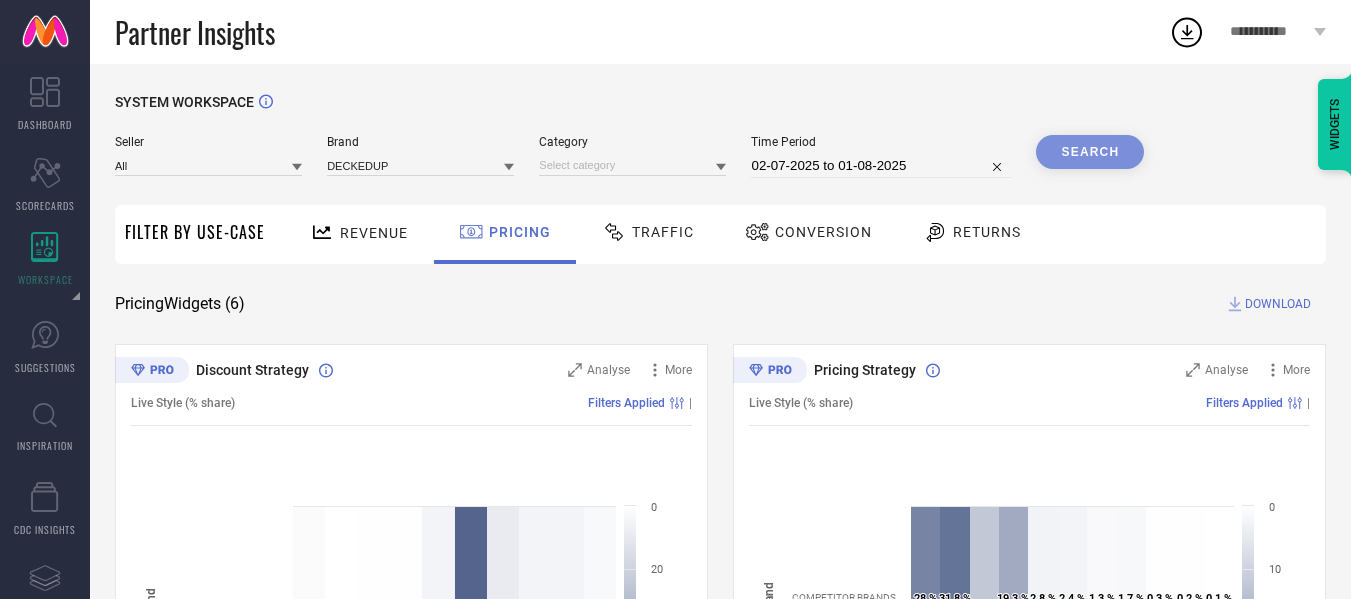 click on "Traffic" at bounding box center [648, 232] 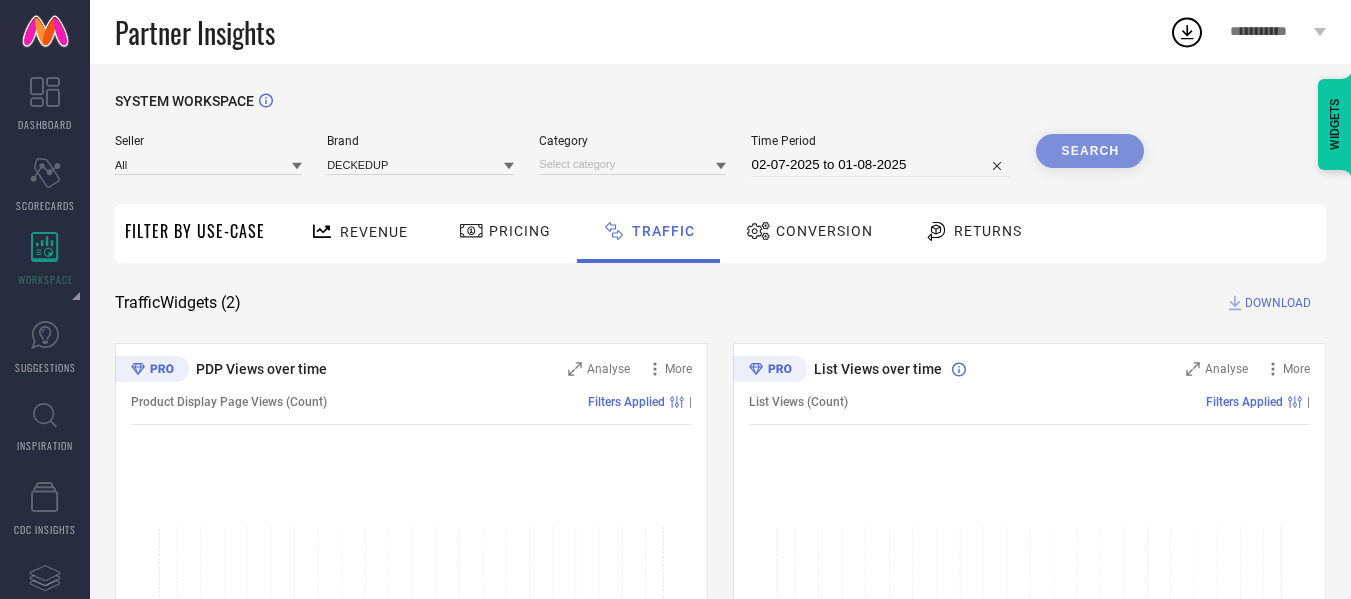 scroll, scrollTop: 0, scrollLeft: 0, axis: both 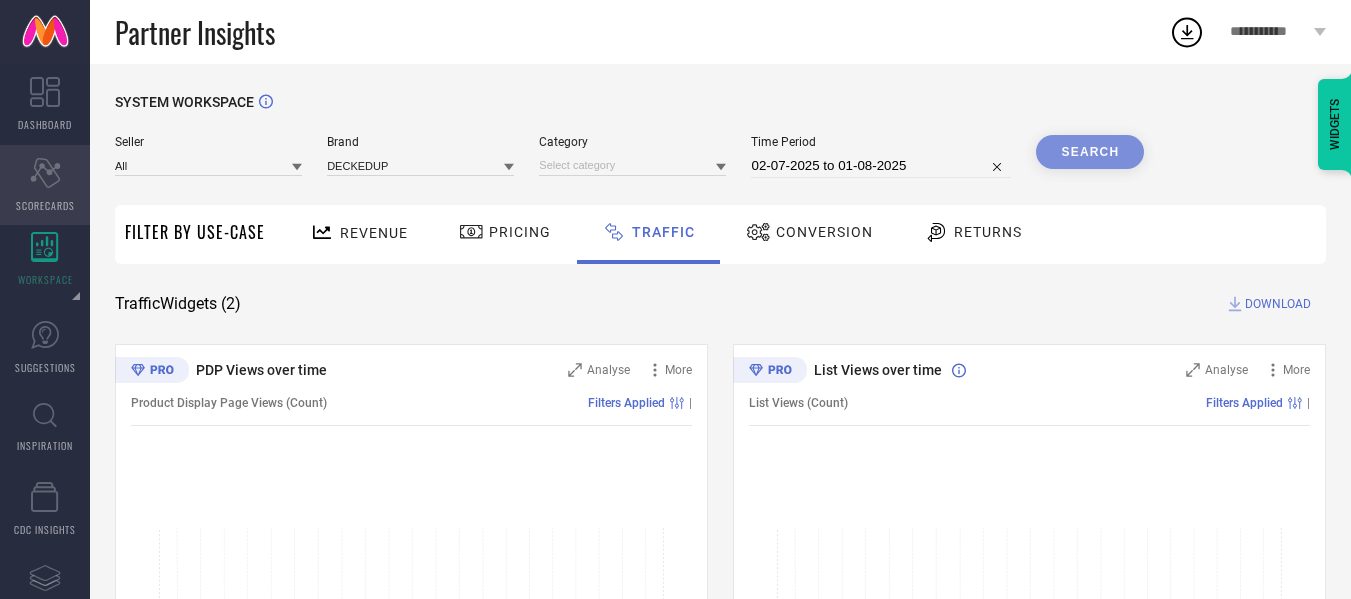 click on "Scorecard SCORECARDS" at bounding box center (45, 185) 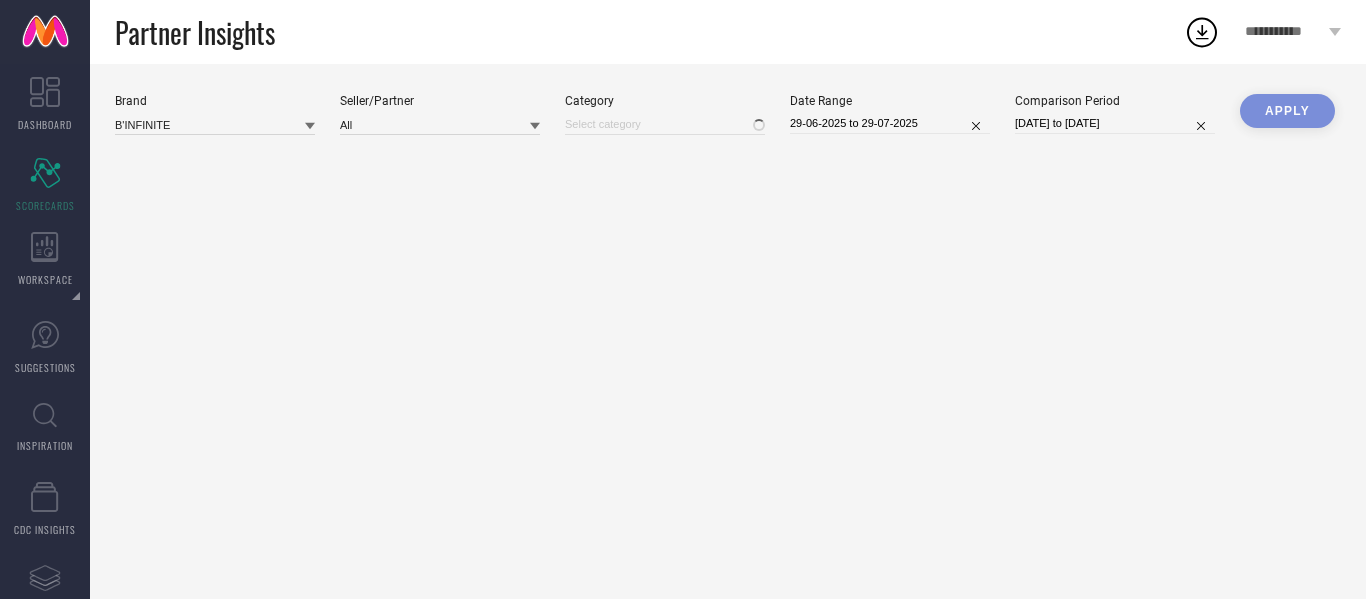 type on "All" 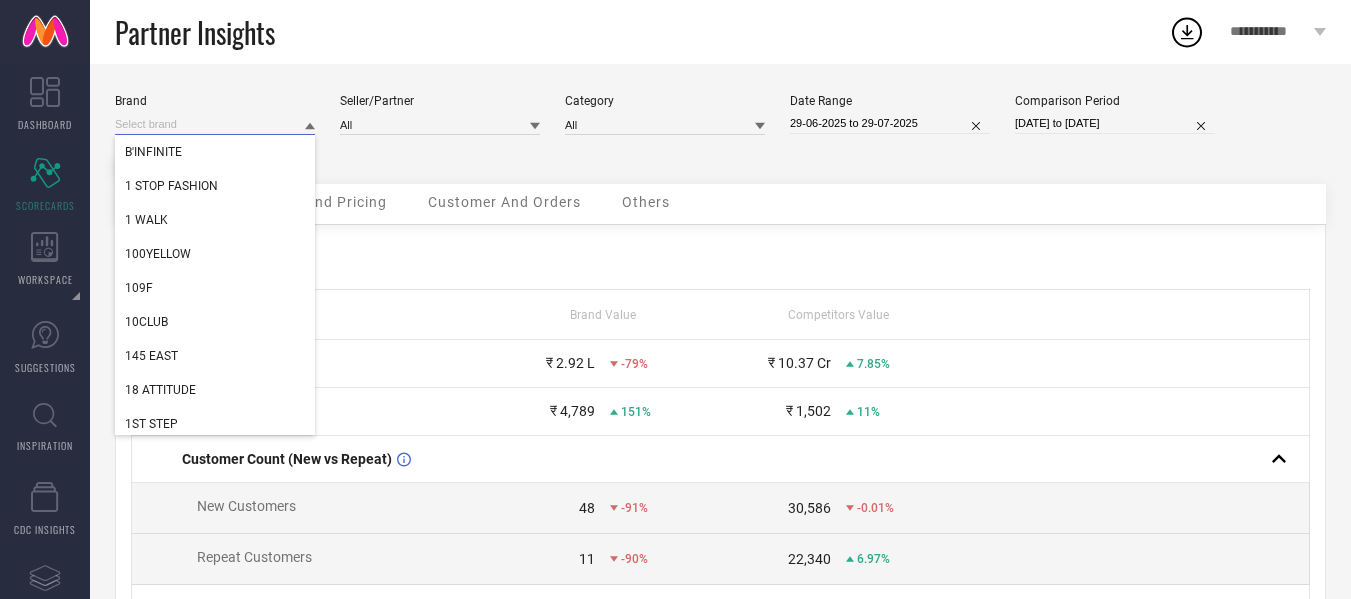 drag, startPoint x: 177, startPoint y: 119, endPoint x: 150, endPoint y: 114, distance: 27.45906 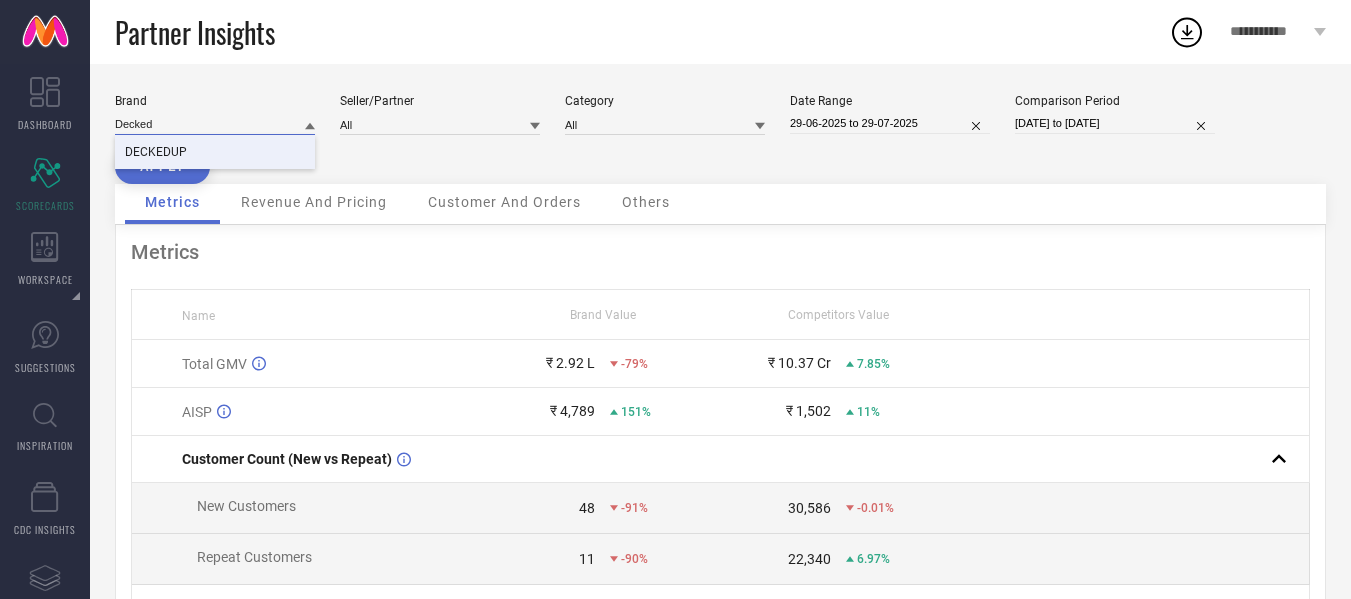 type on "Decked" 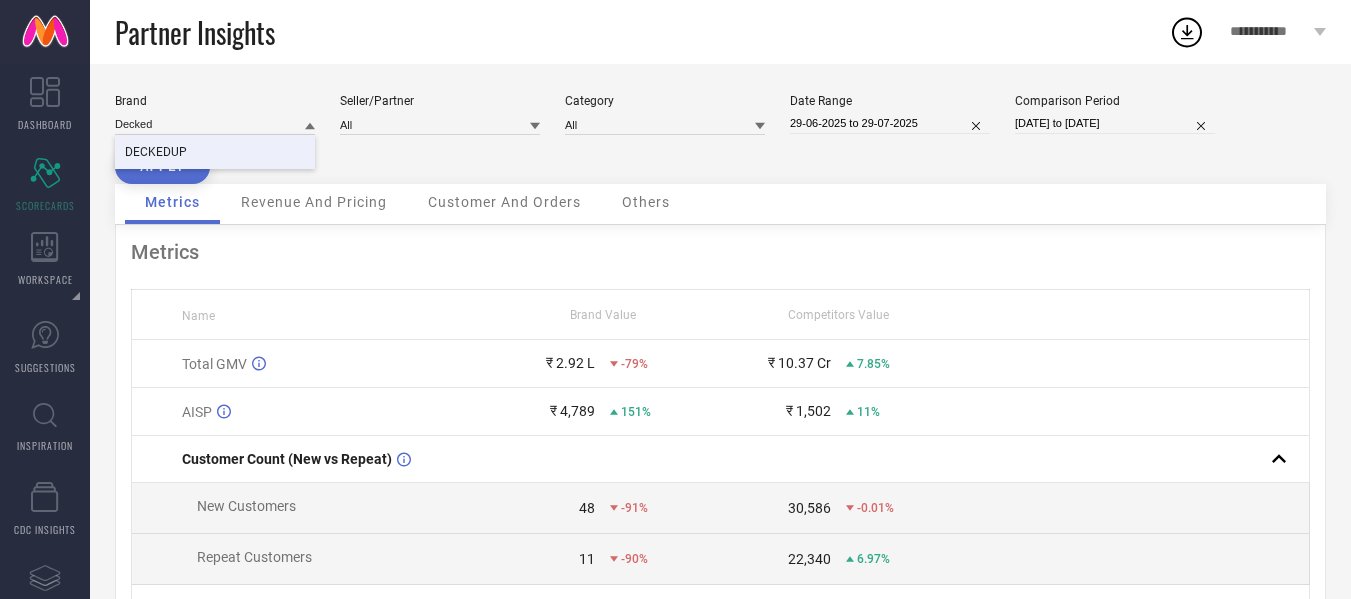 click on "DECKEDUP" at bounding box center (156, 152) 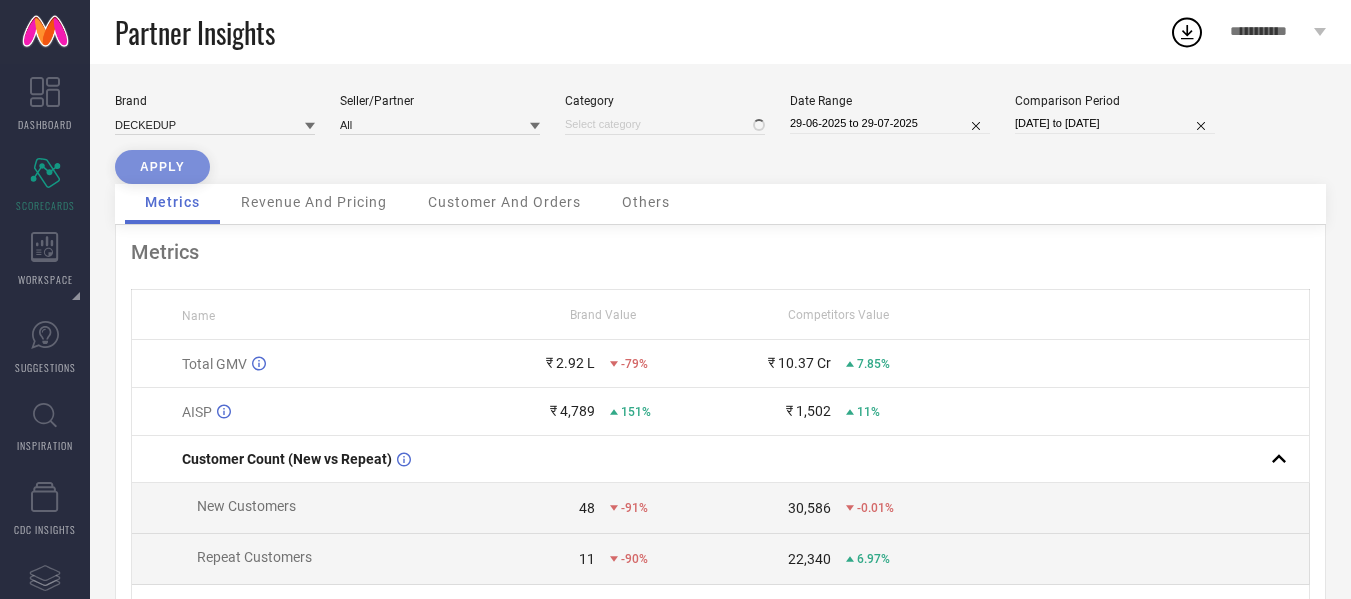 click on "APPLY" at bounding box center [162, 167] 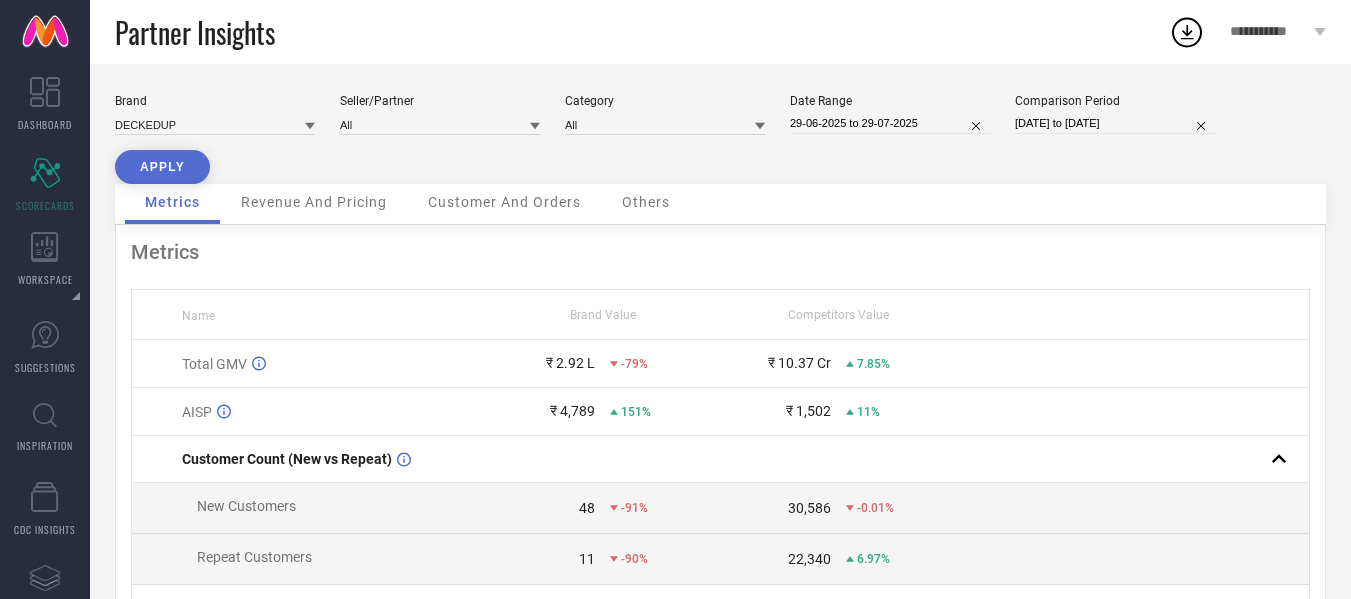 click on "APPLY" at bounding box center (162, 167) 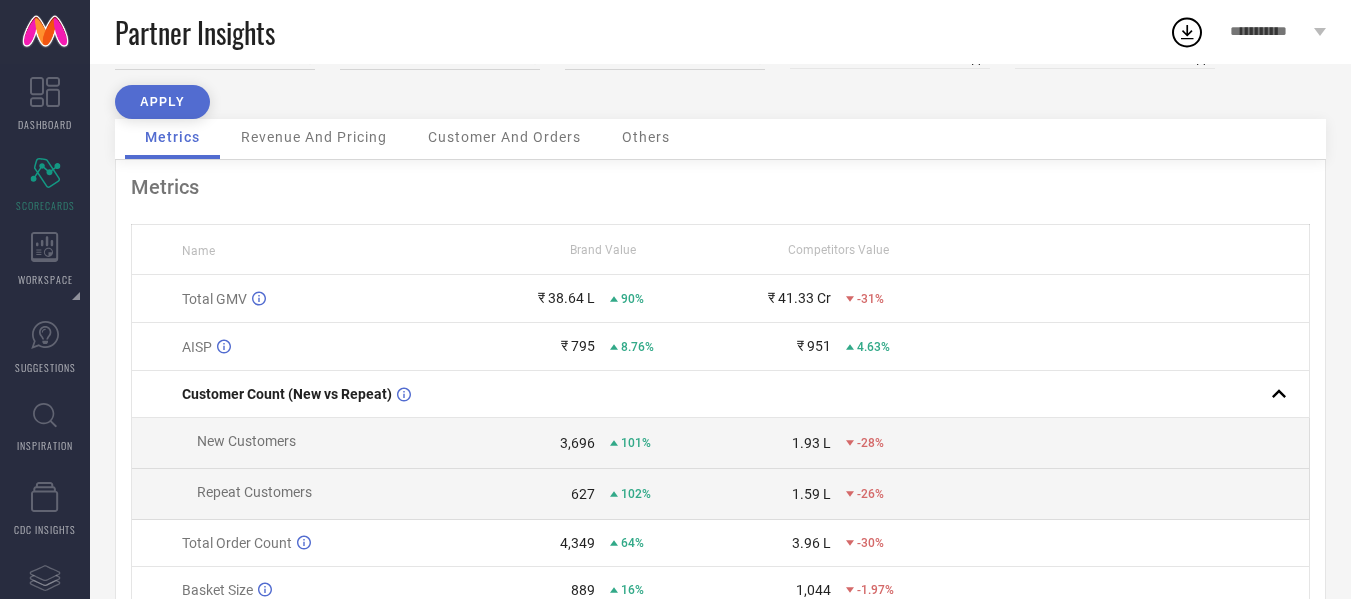 scroll, scrollTop: 0, scrollLeft: 0, axis: both 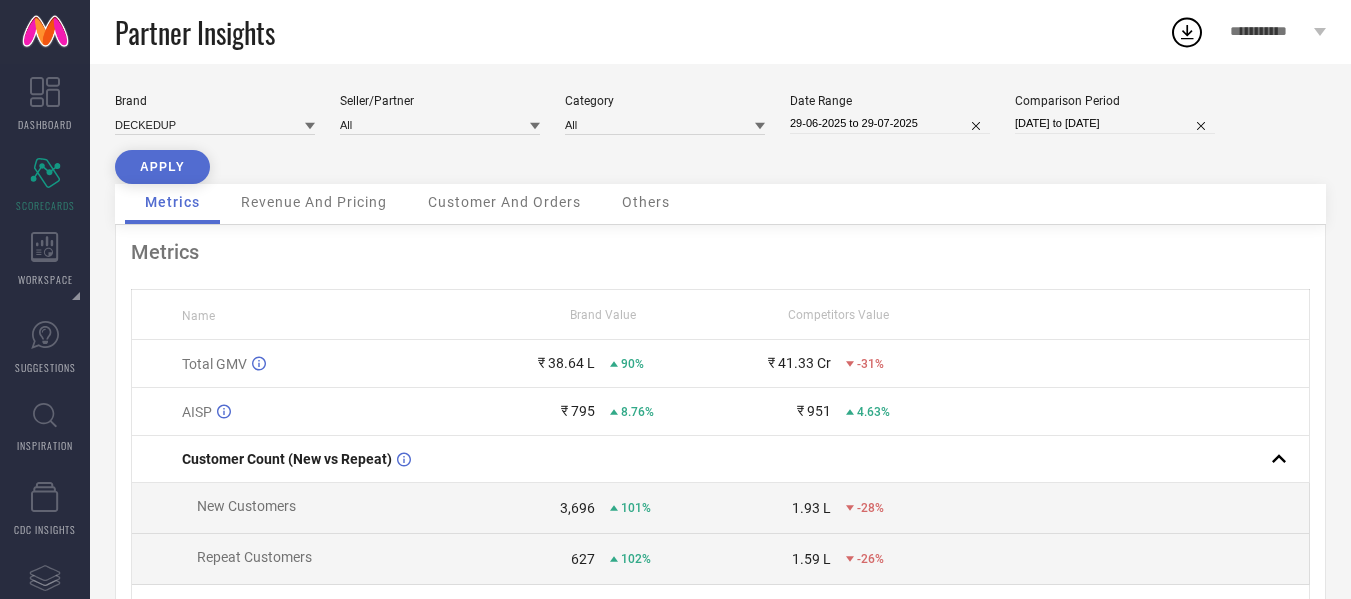 click on "Revenue And Pricing" at bounding box center (314, 202) 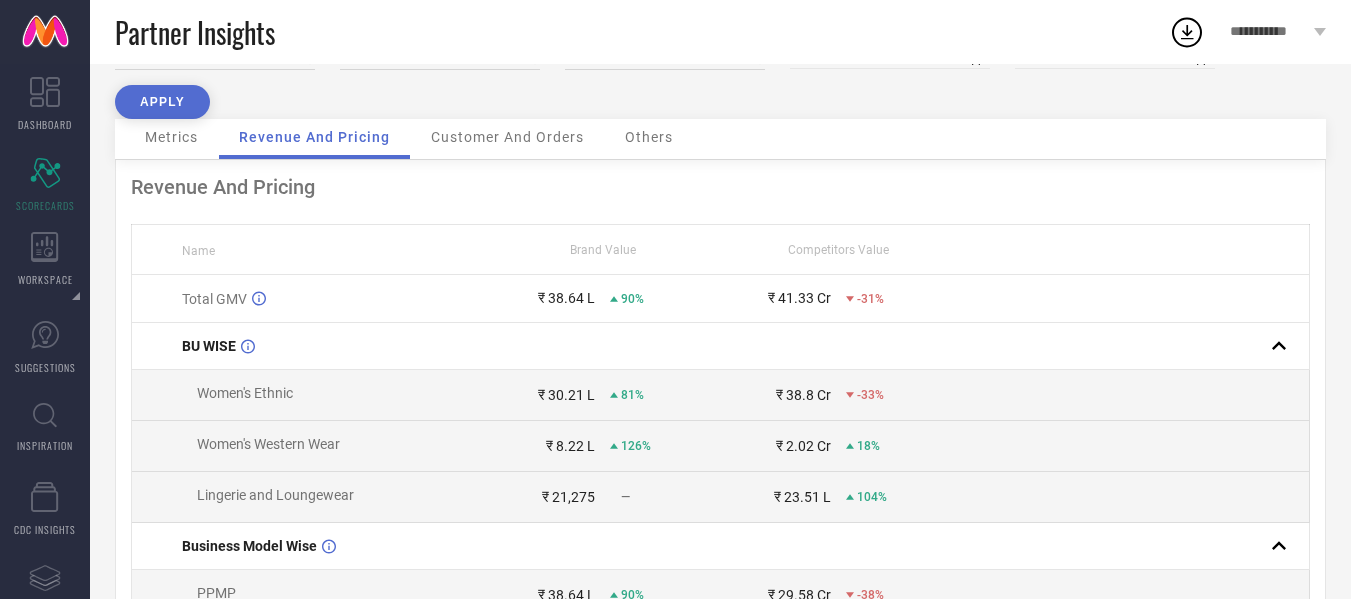 scroll, scrollTop: 100, scrollLeft: 0, axis: vertical 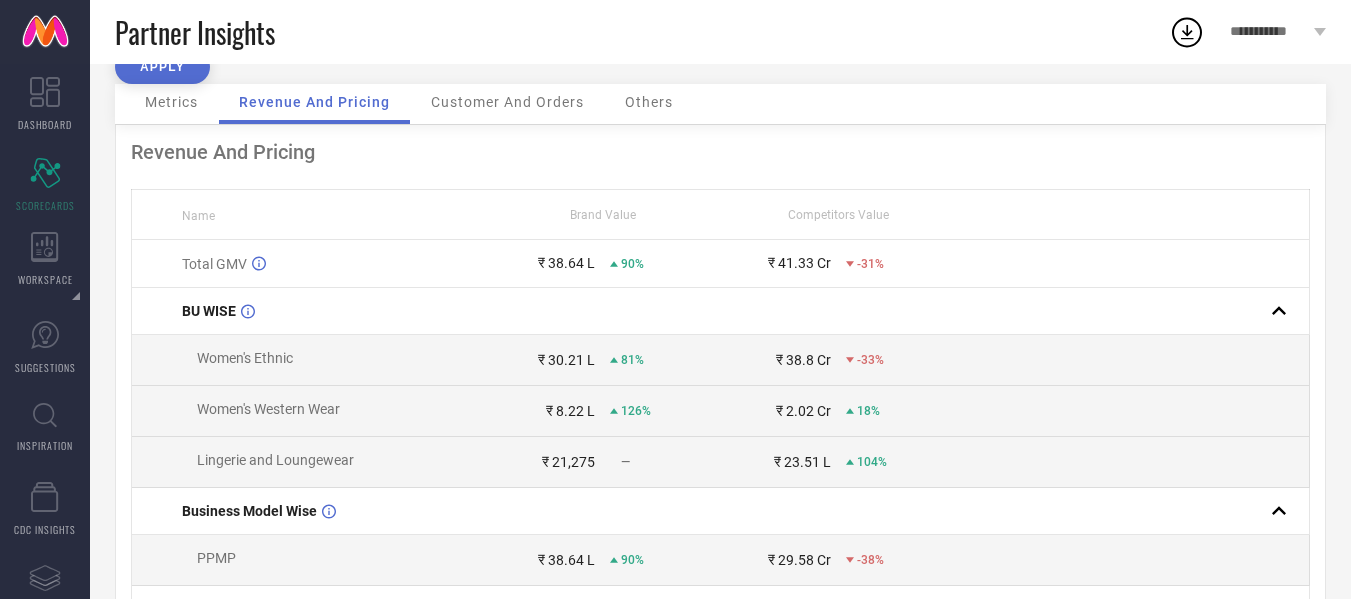 click on "Brand DECKEDUP Seller/Partner All Category All Date Range [DATE] to [DATE] Comparison Period [DATE] to [DATE] APPLY" at bounding box center (720, 39) 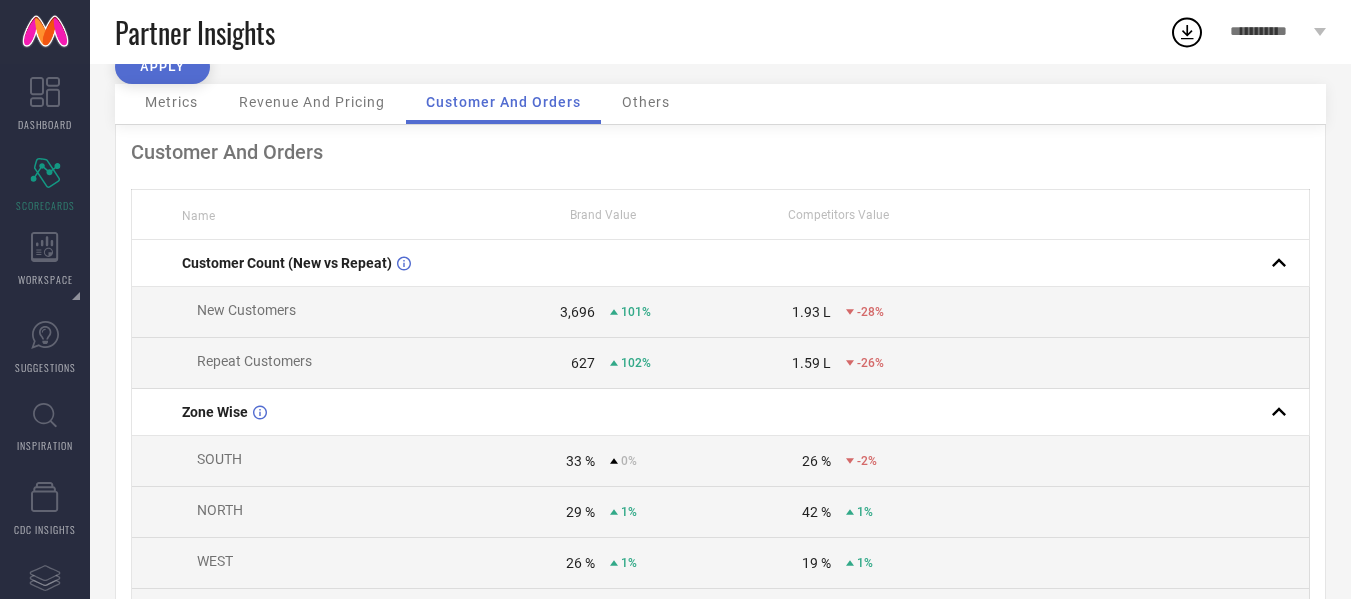 click on "Others" at bounding box center [646, 104] 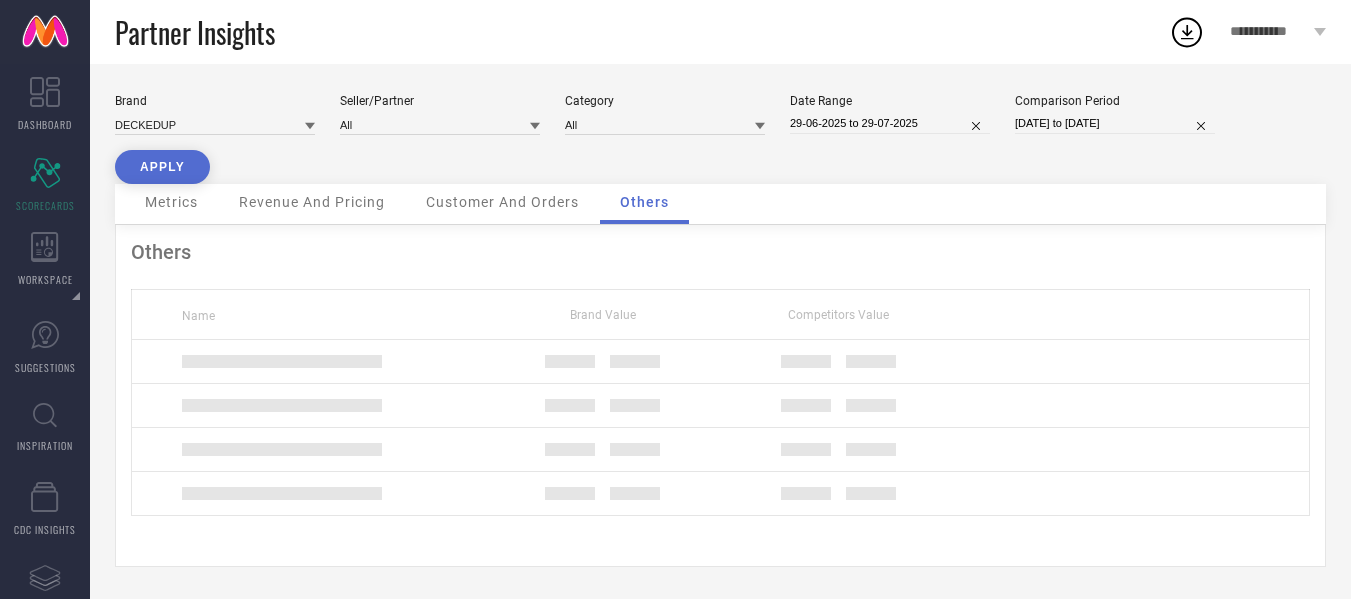 scroll, scrollTop: 0, scrollLeft: 0, axis: both 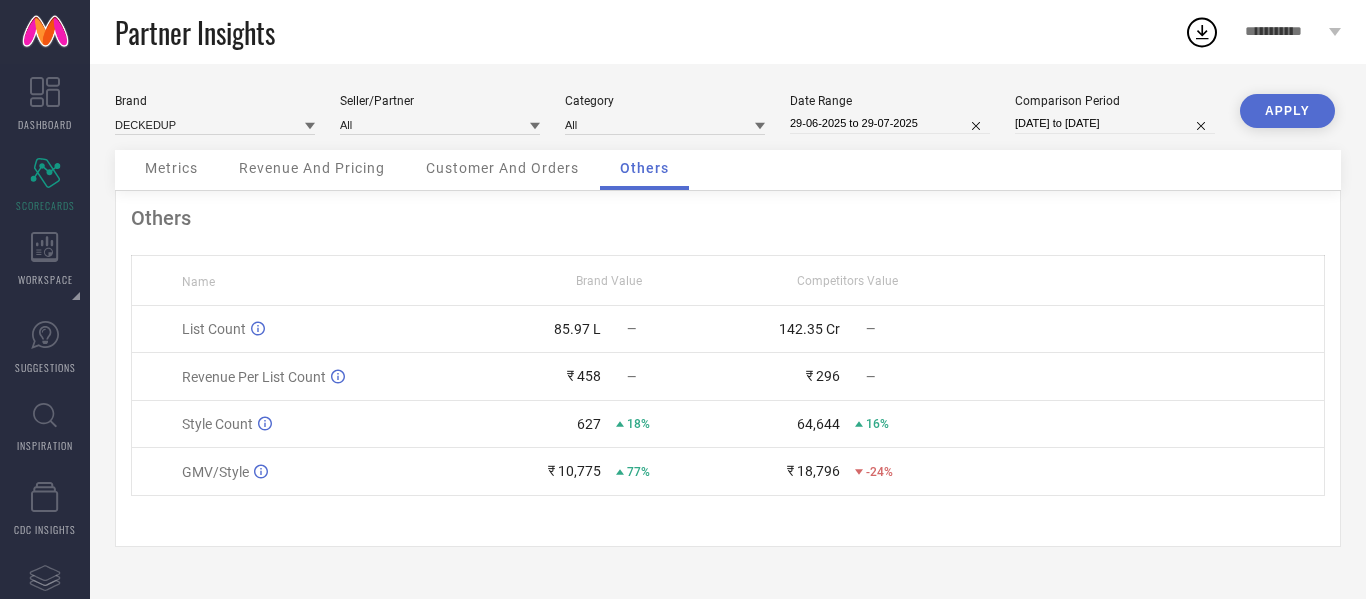 click on "Customer And Orders" at bounding box center (502, 170) 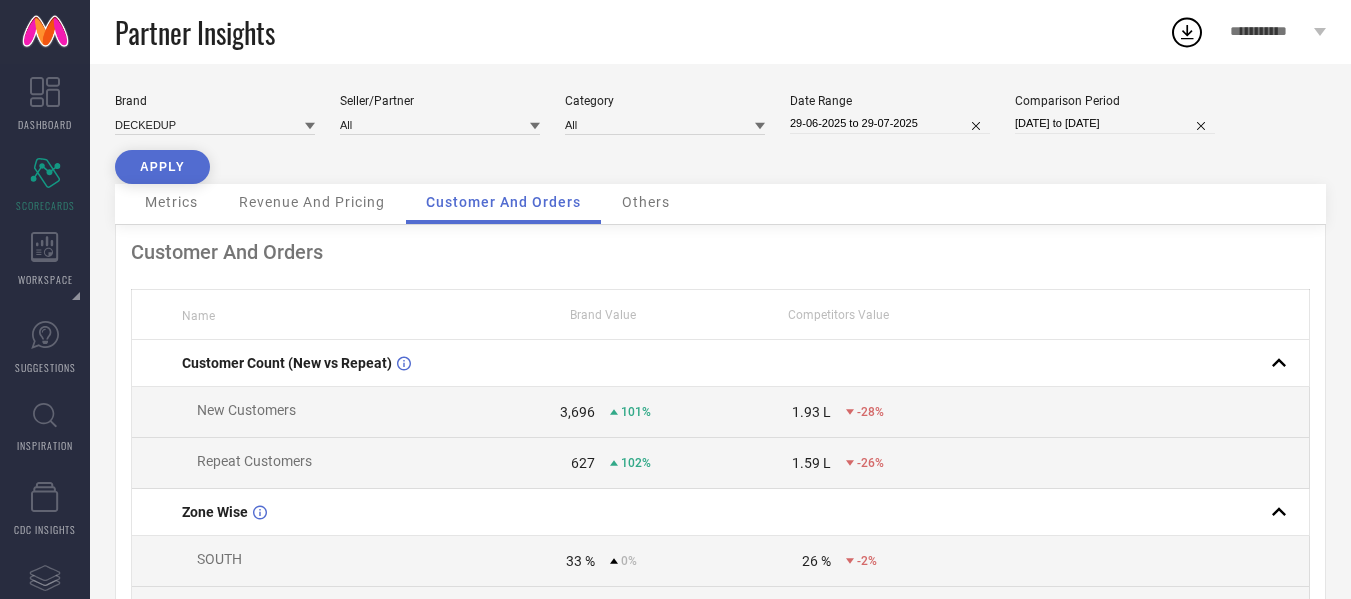 click on "Revenue And Pricing" at bounding box center [312, 204] 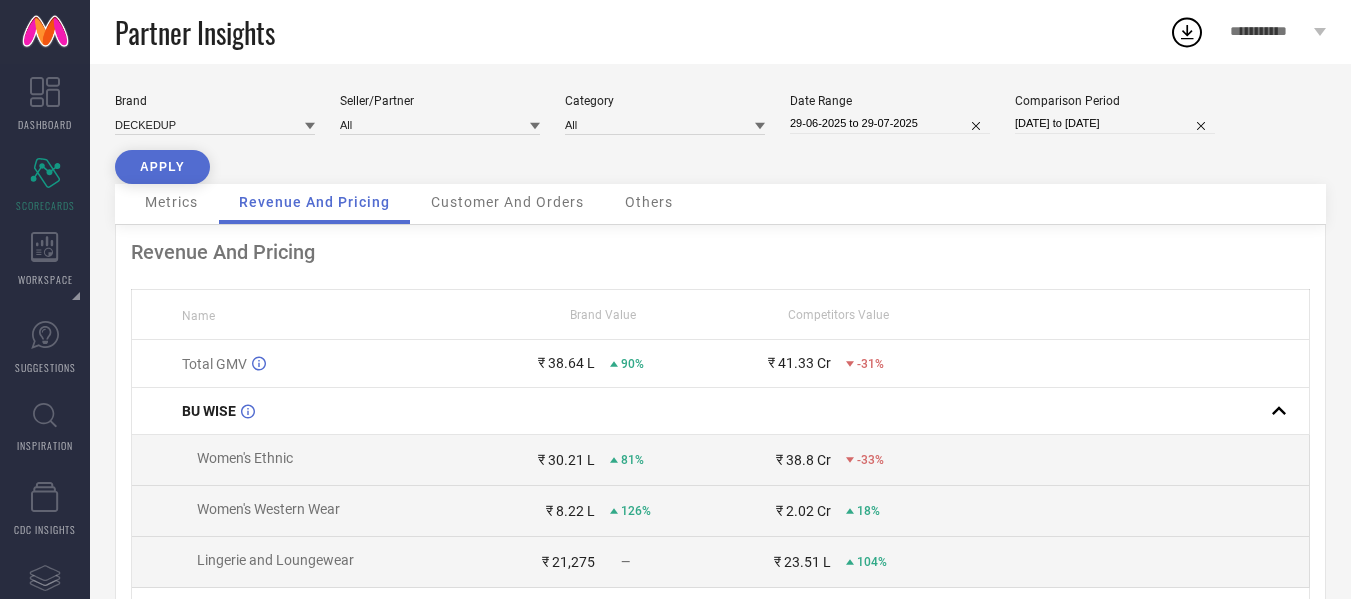 click on "Metrics" at bounding box center (171, 202) 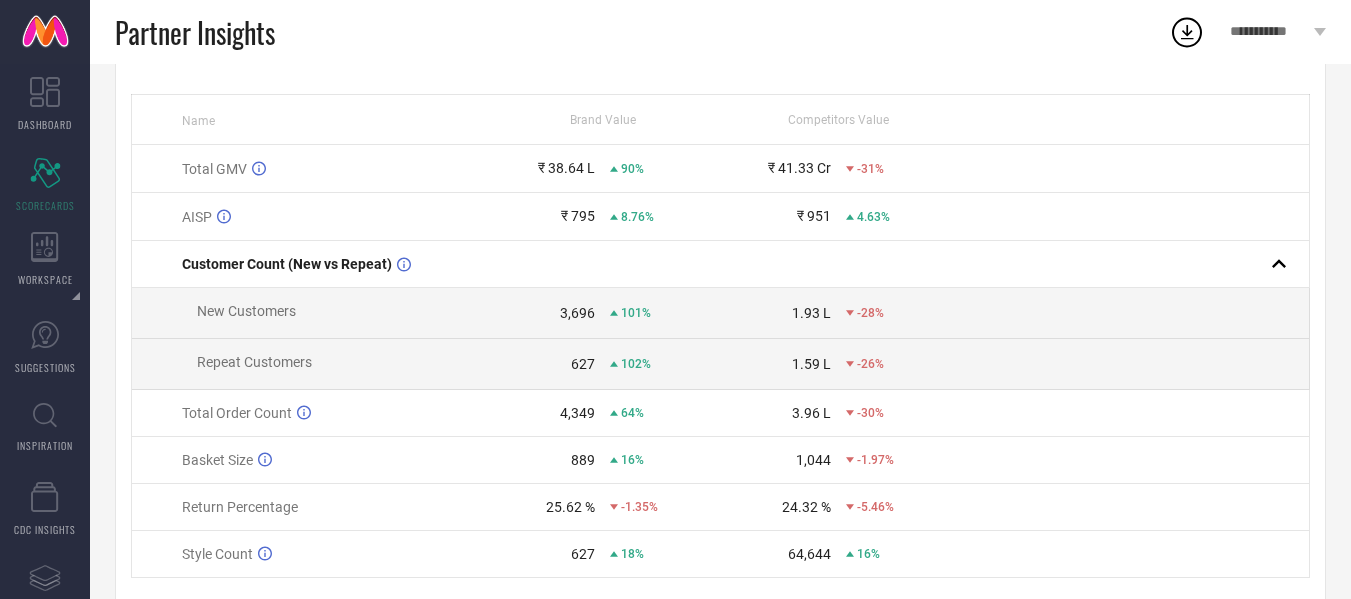 scroll, scrollTop: 163, scrollLeft: 0, axis: vertical 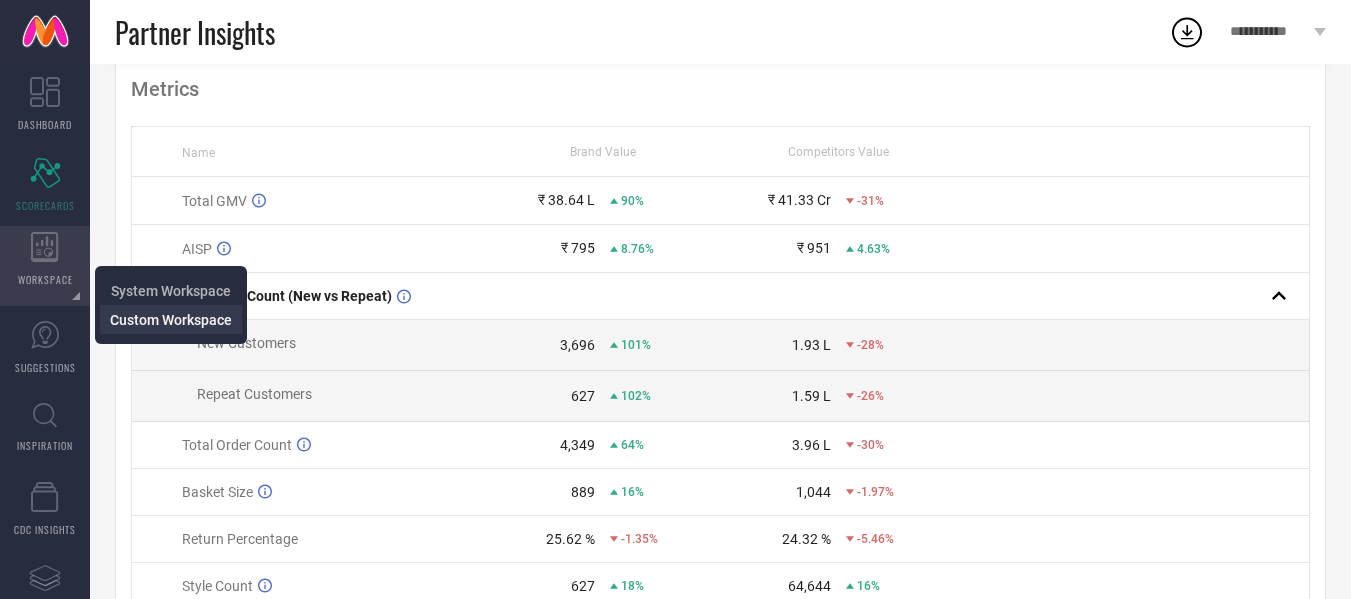 click on "Custom Workspace" at bounding box center (171, 320) 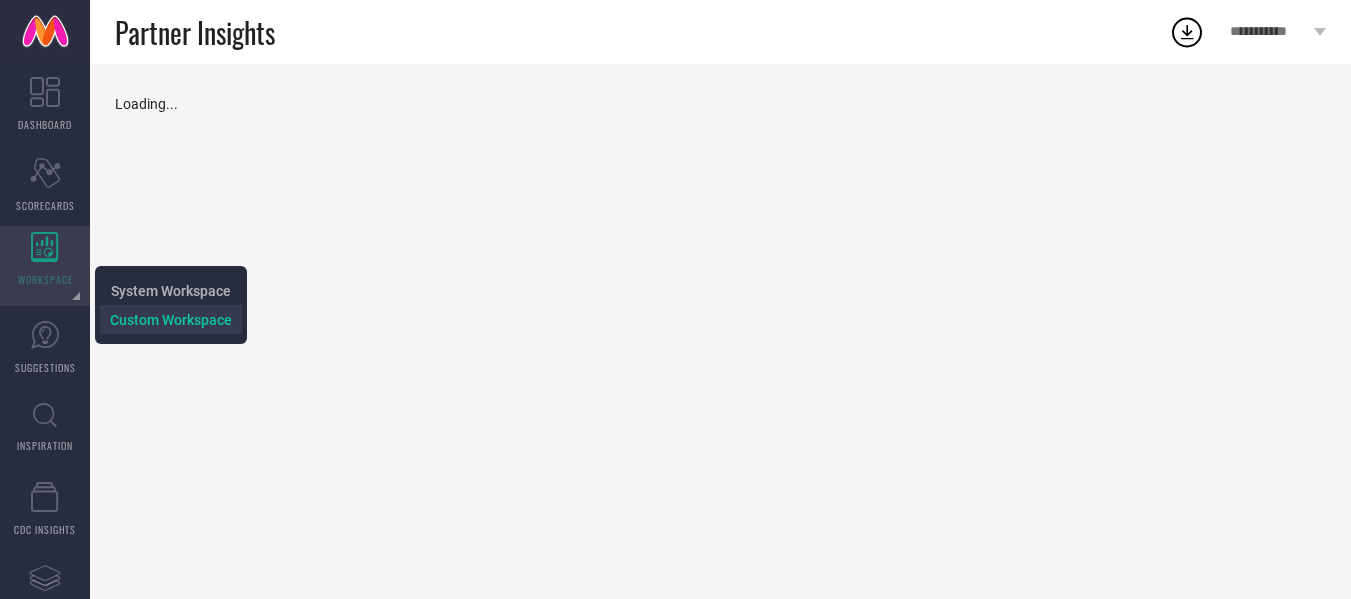scroll, scrollTop: 0, scrollLeft: 0, axis: both 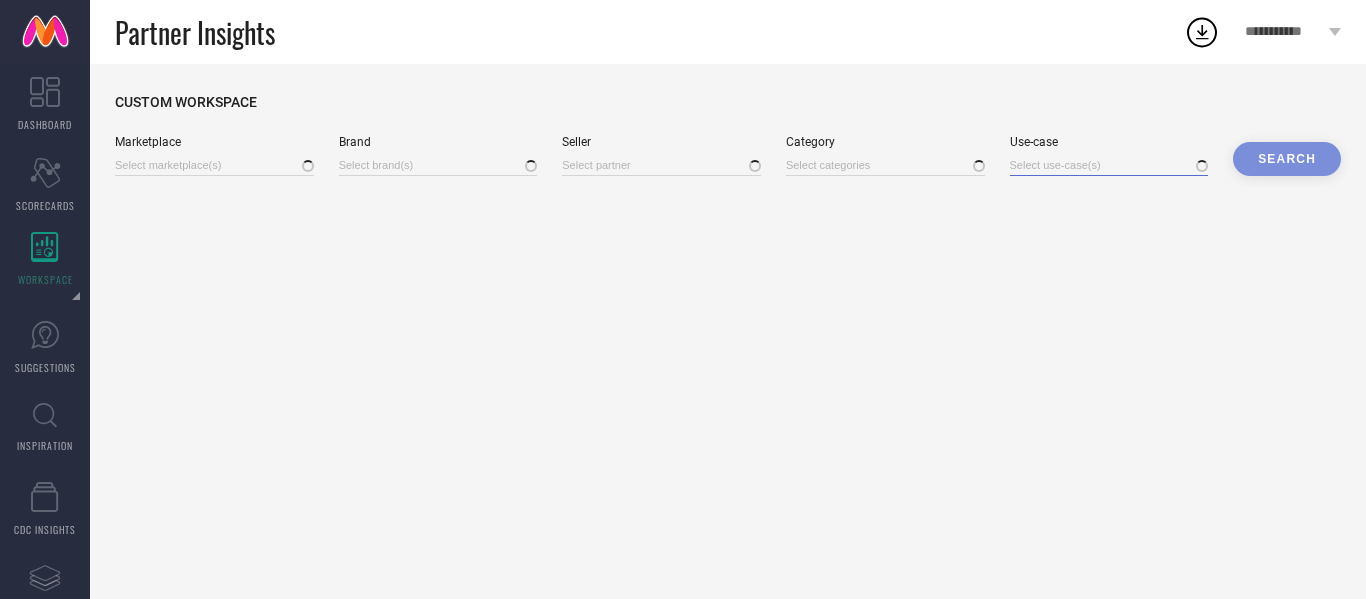 click at bounding box center [1109, 165] 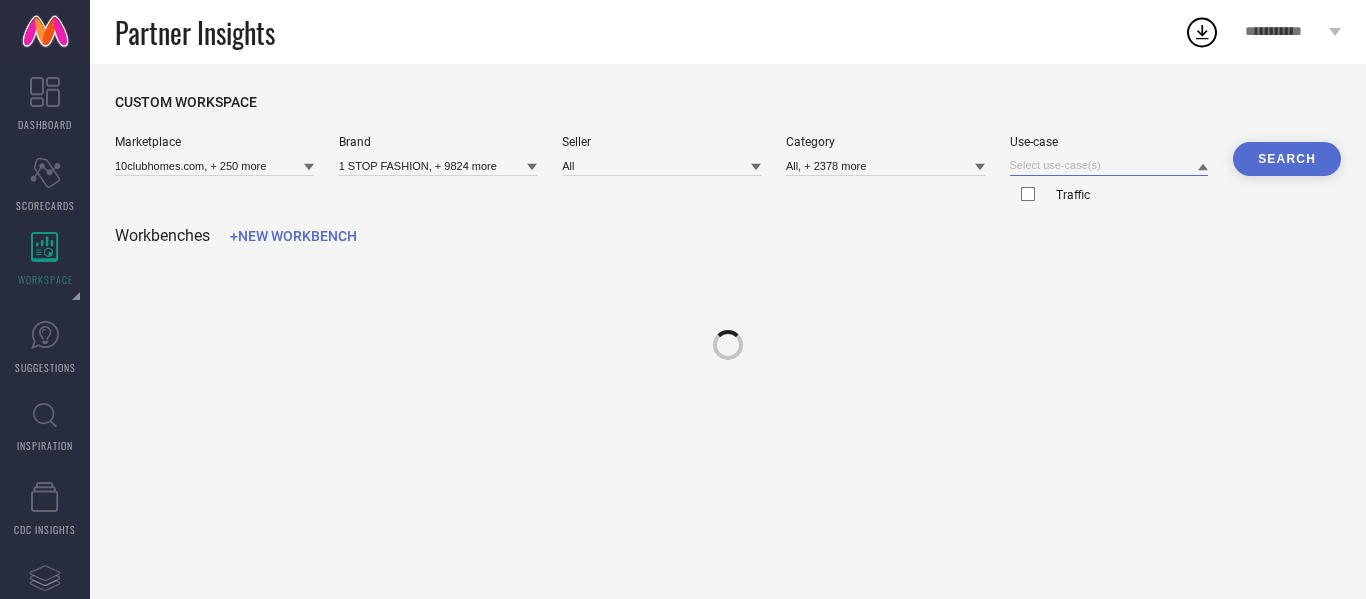 type on "10clubhomes.com, + 250 more" 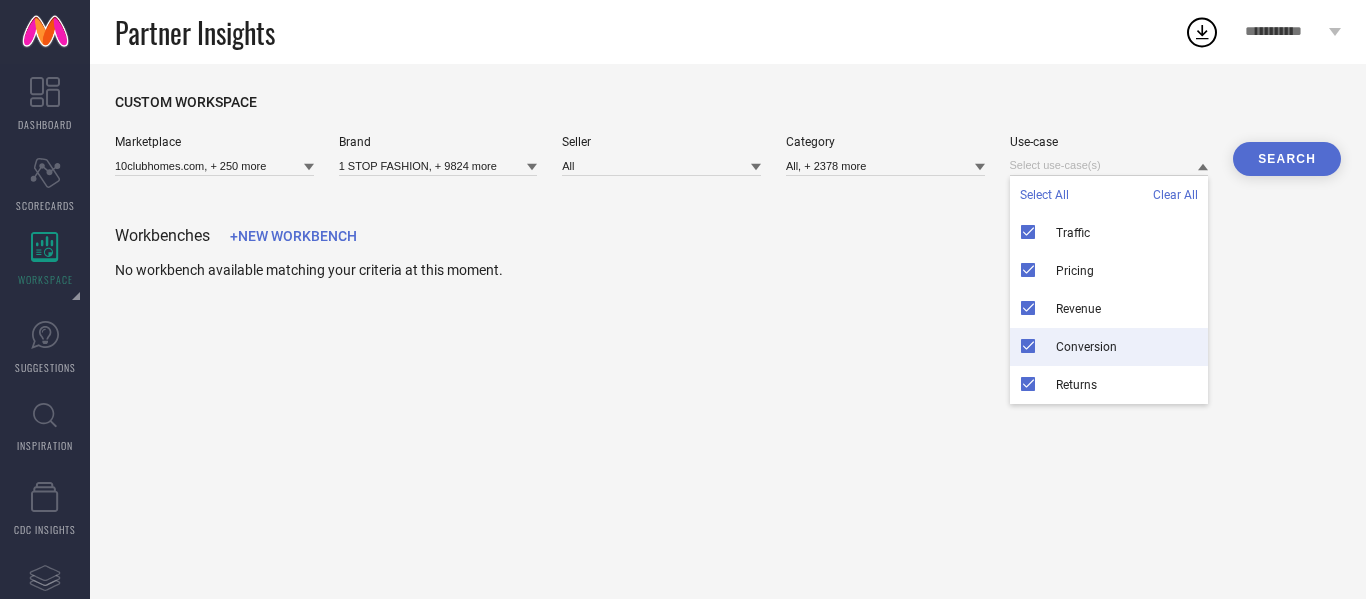 drag, startPoint x: 1150, startPoint y: 340, endPoint x: 1099, endPoint y: 333, distance: 51.47815 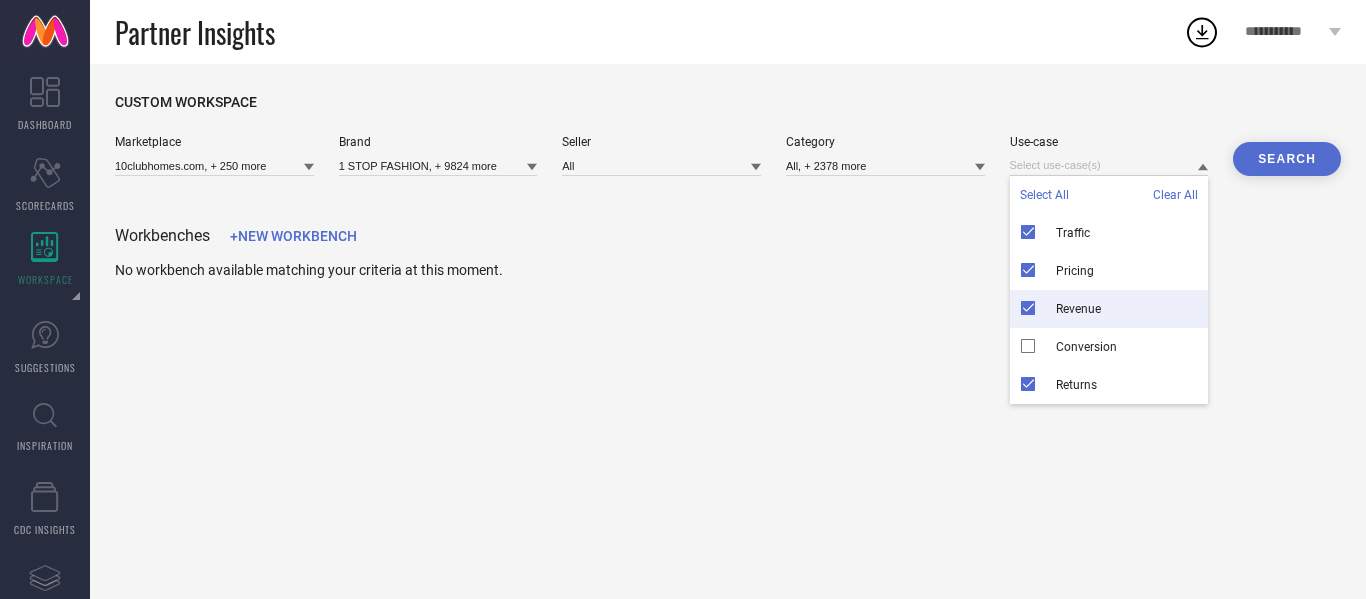 click on "Revenue" at bounding box center [1109, 309] 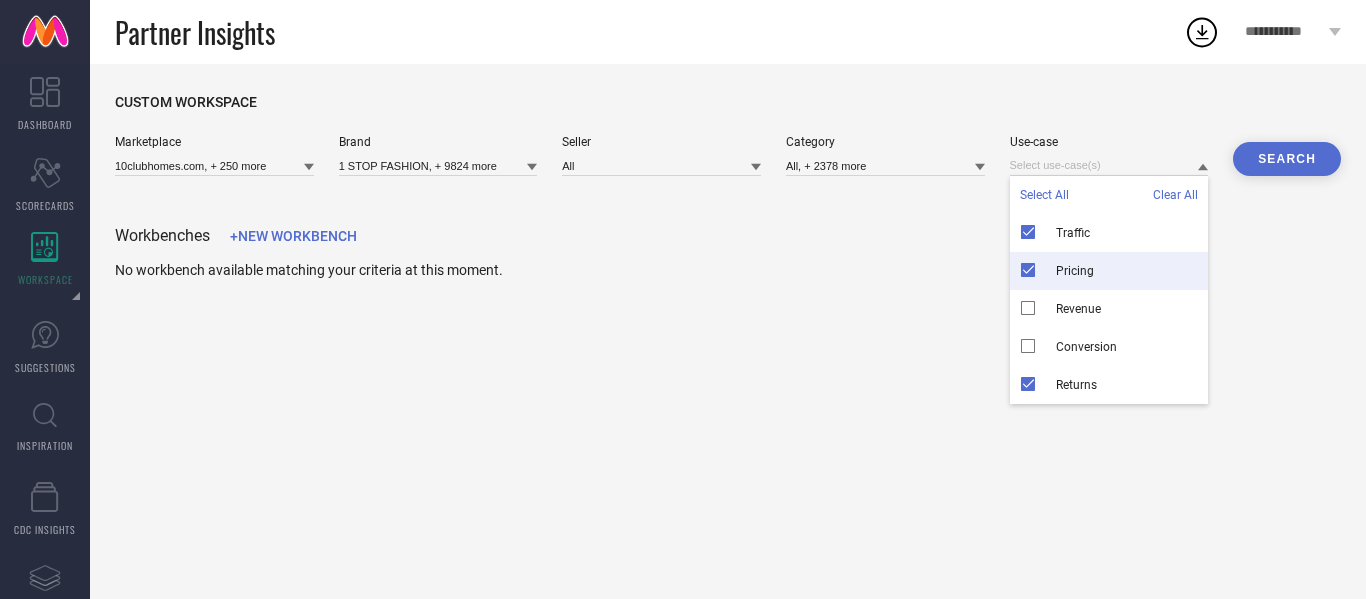 click on "Pricing" at bounding box center (1109, 271) 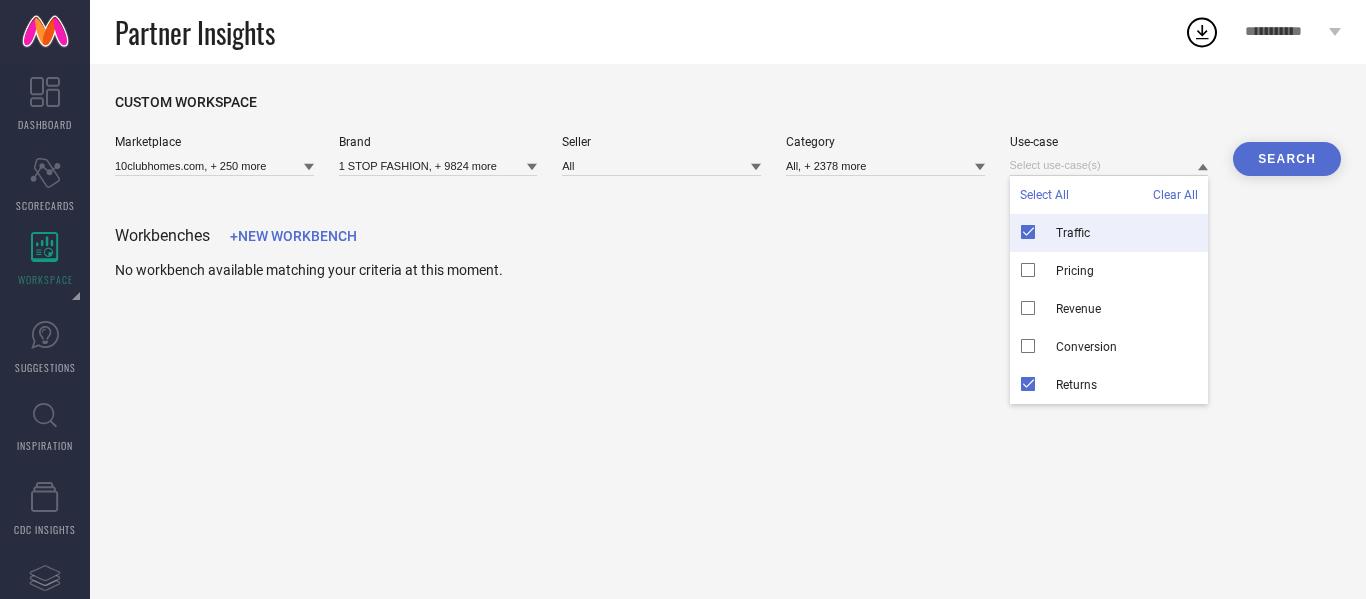 click on "Traffic" at bounding box center [1109, 233] 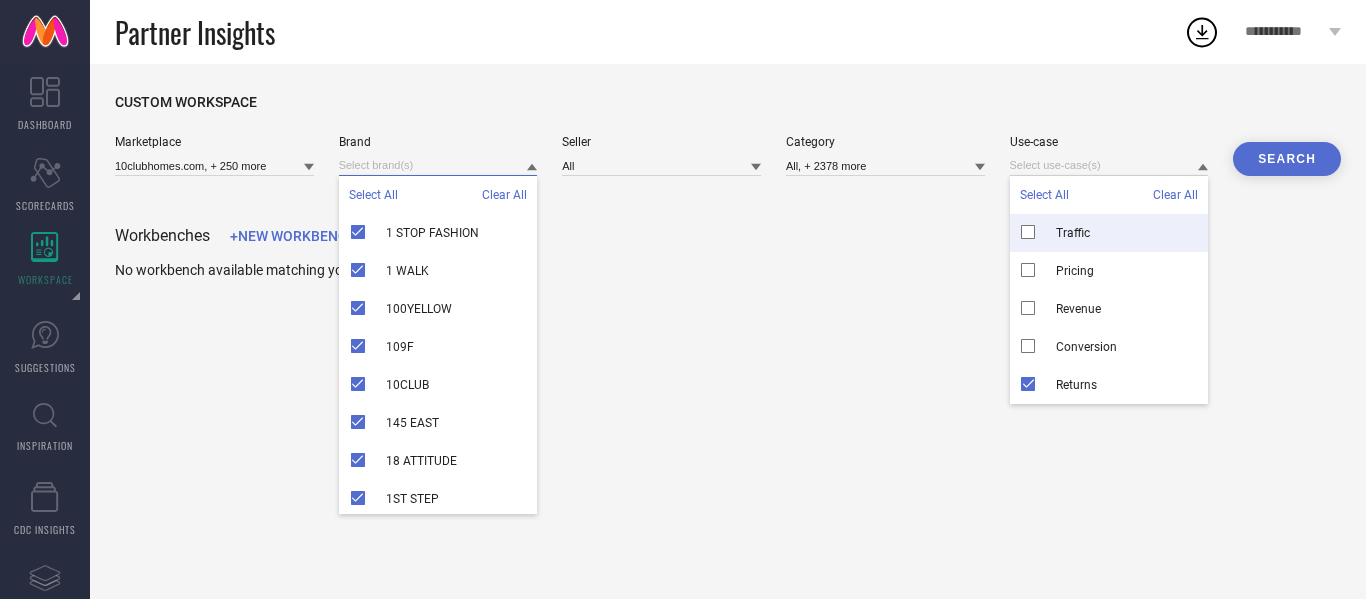 click at bounding box center (438, 165) 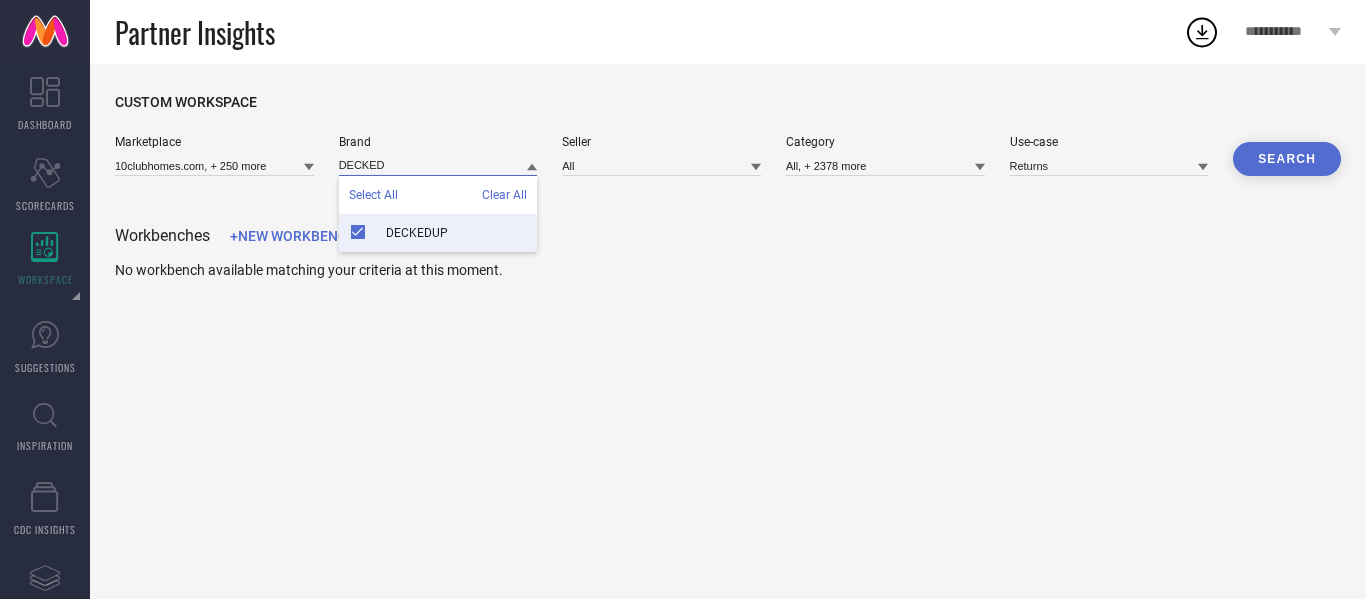 type on "DECKED" 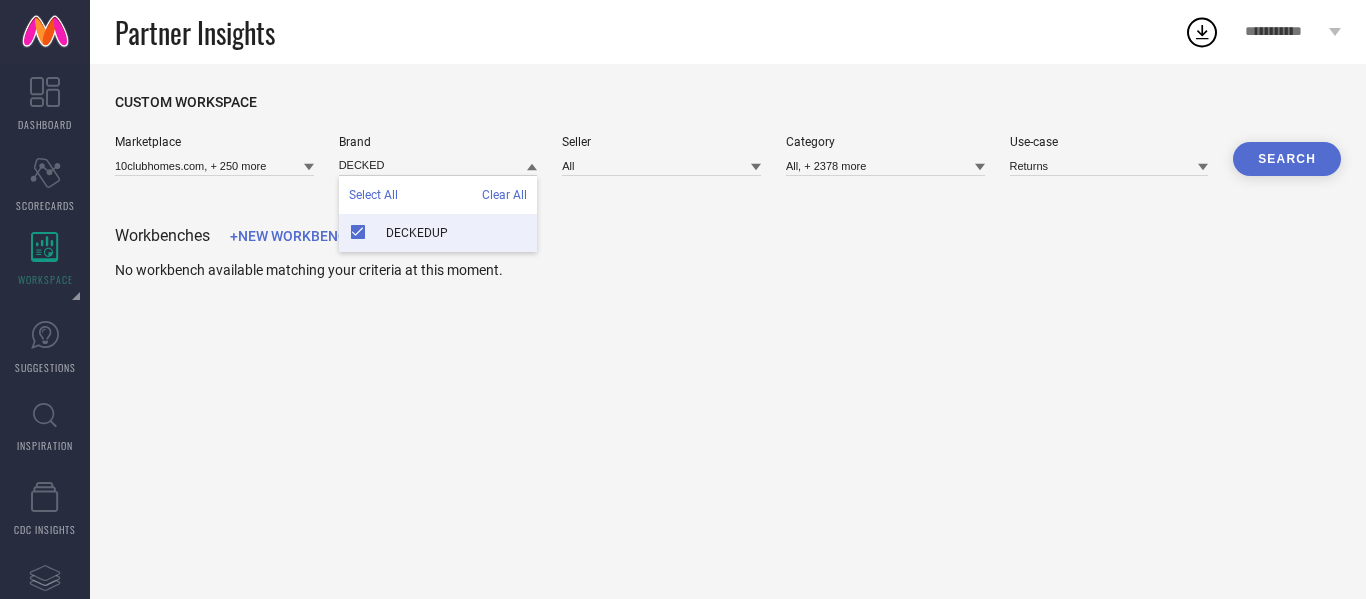 click on "DECKEDUP" at bounding box center (438, 233) 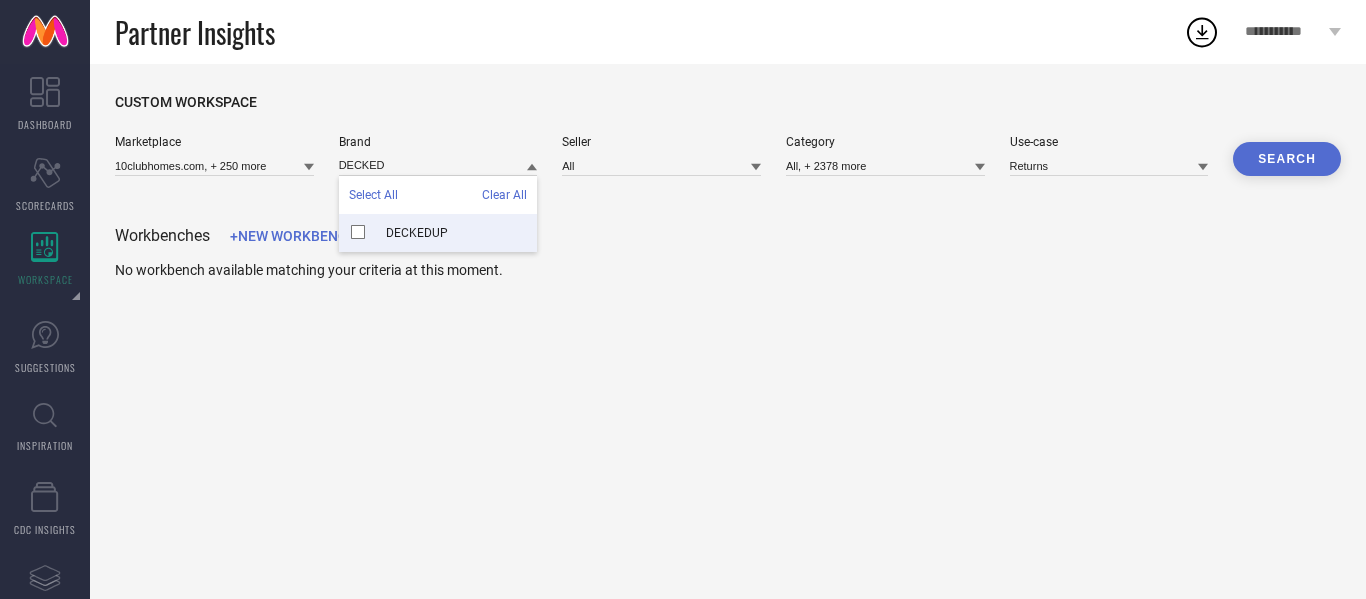 drag, startPoint x: 1318, startPoint y: 163, endPoint x: 368, endPoint y: 226, distance: 952.0867 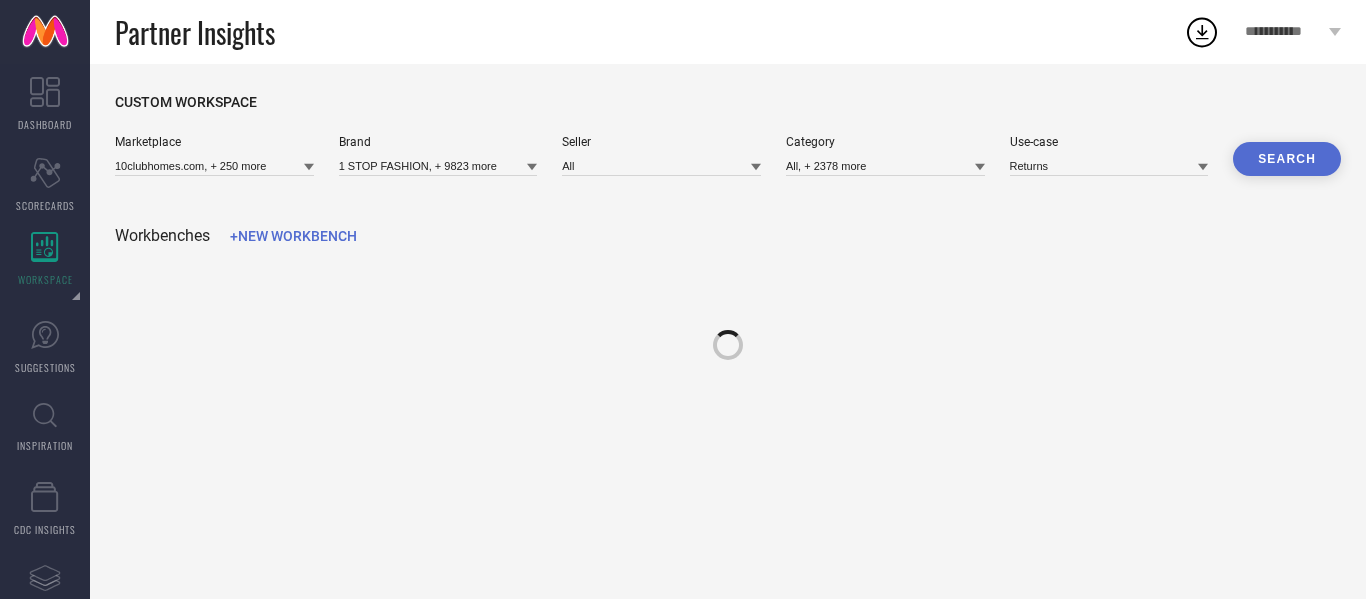 click on "Workbenches +NEW WORKBENCH" at bounding box center (728, 235) 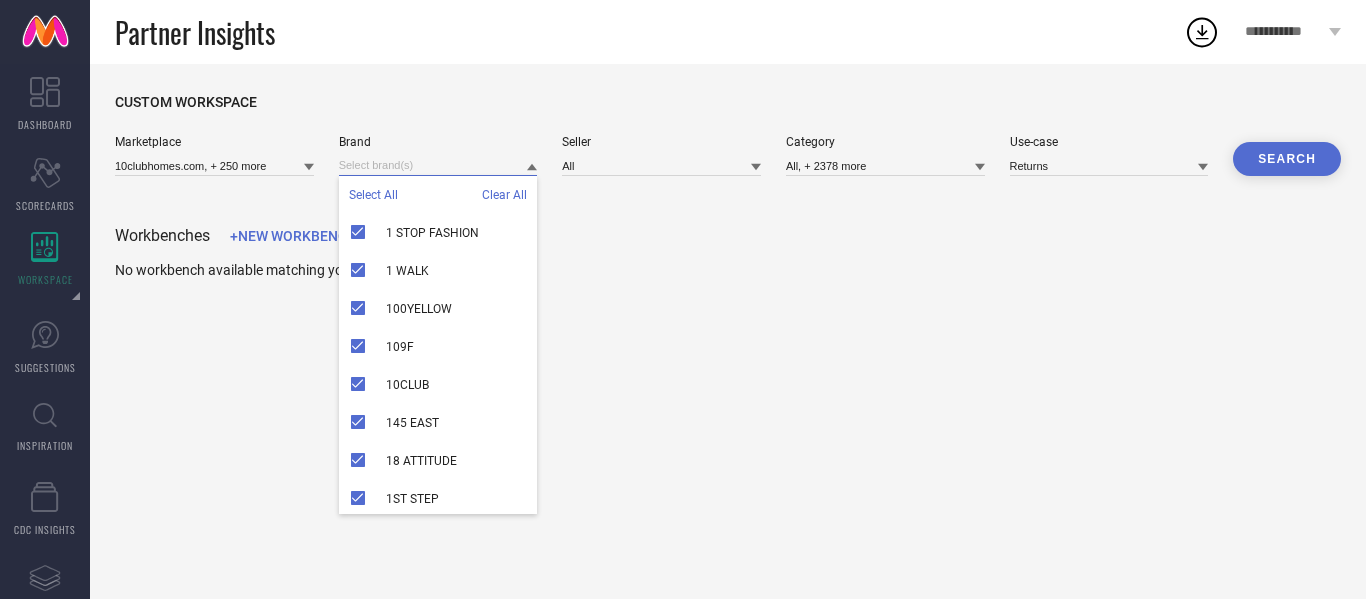 click at bounding box center [438, 165] 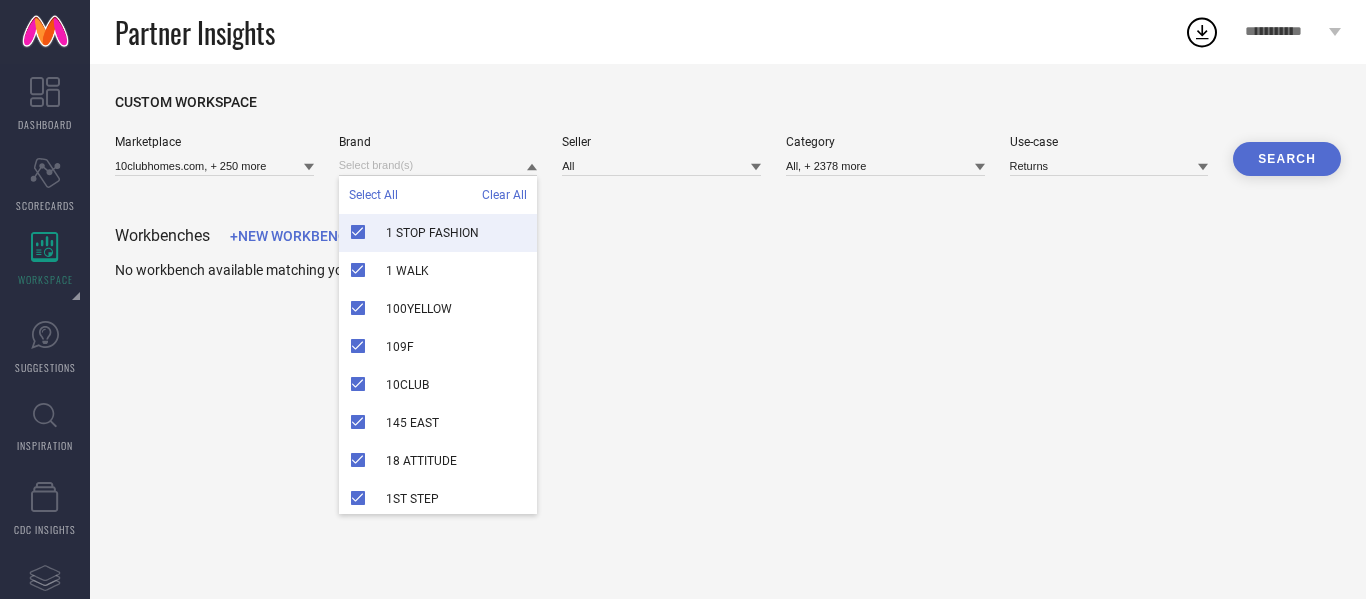 click on "Select All Clear All" at bounding box center (438, 195) 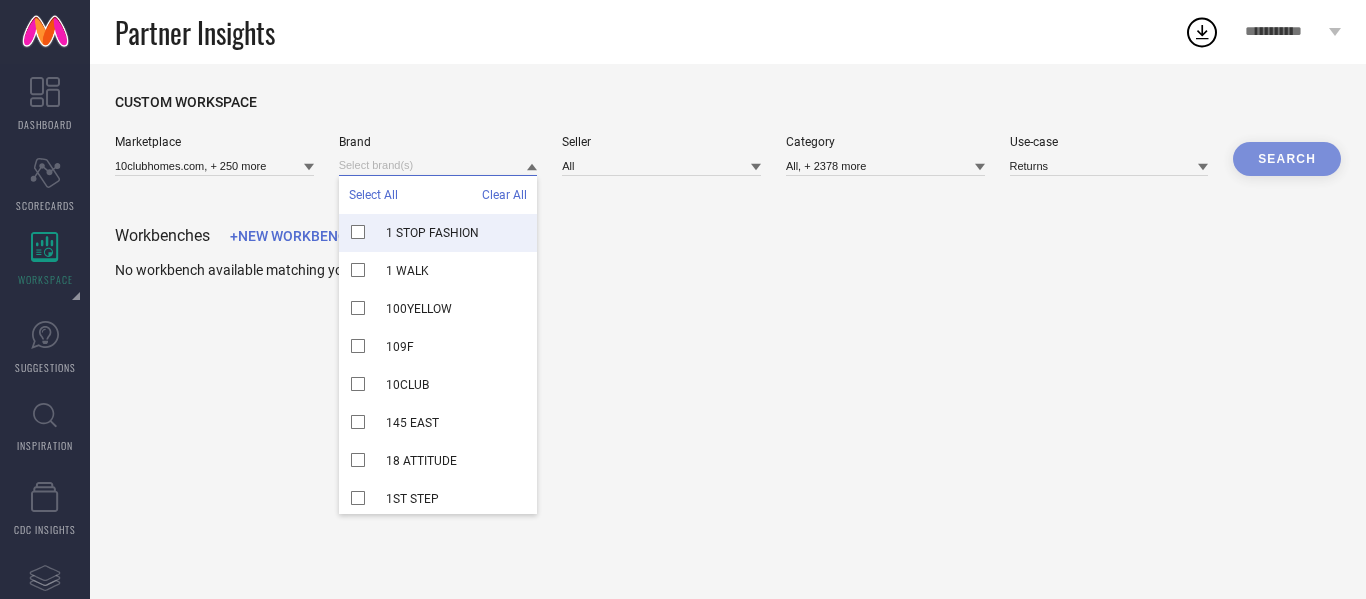 click at bounding box center (438, 165) 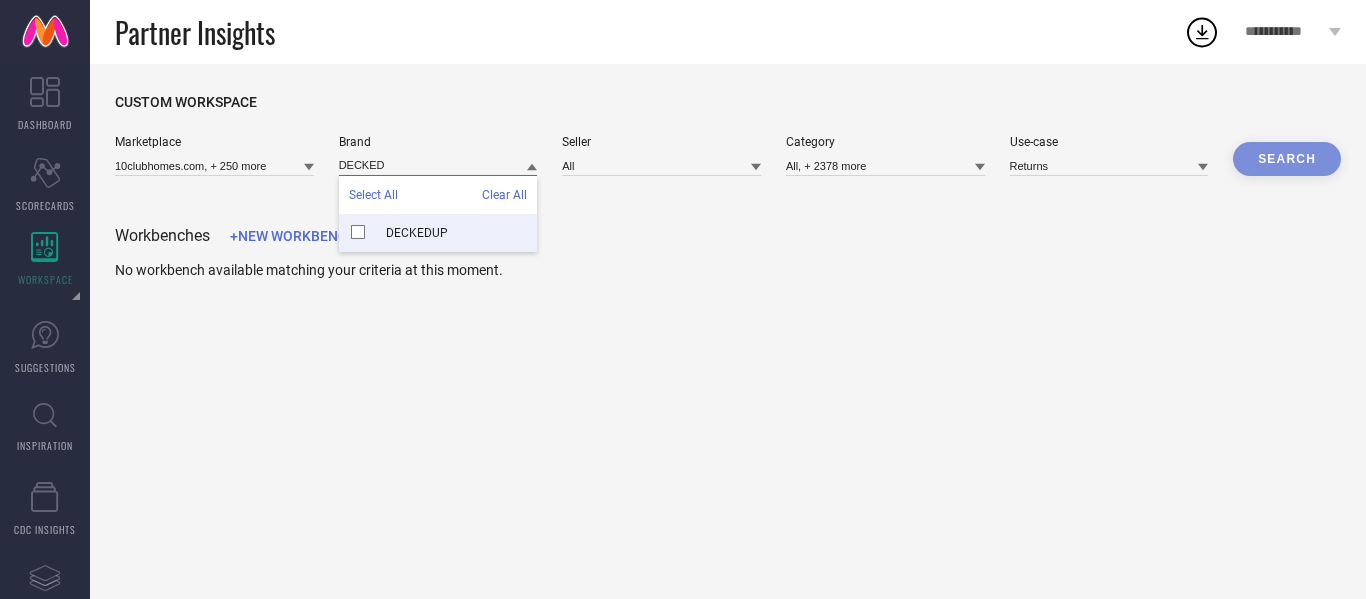 type on "DECKED" 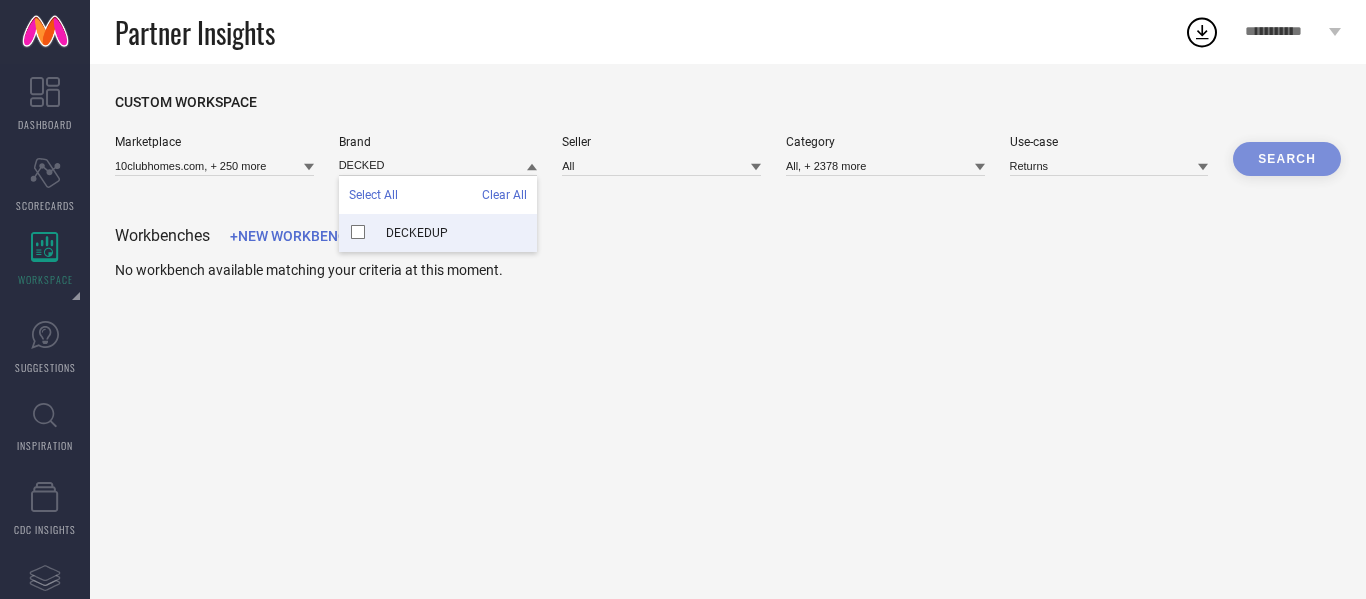 click on "DECKEDUP" at bounding box center [438, 233] 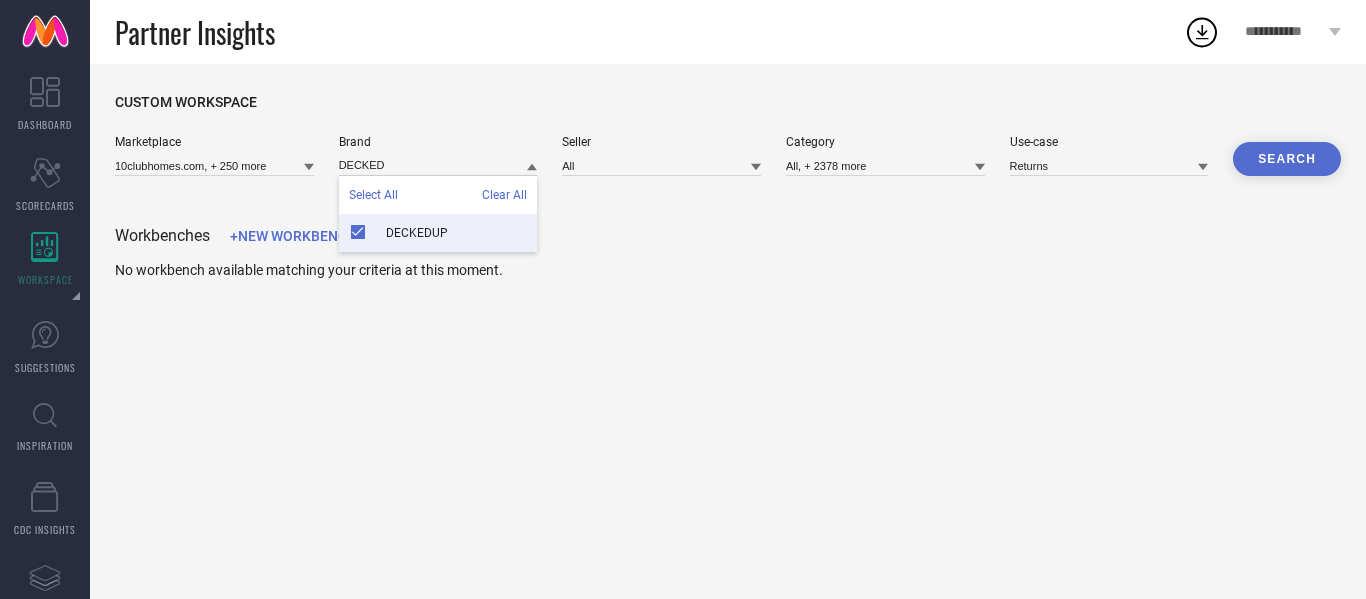 click on "Search" at bounding box center (1287, 159) 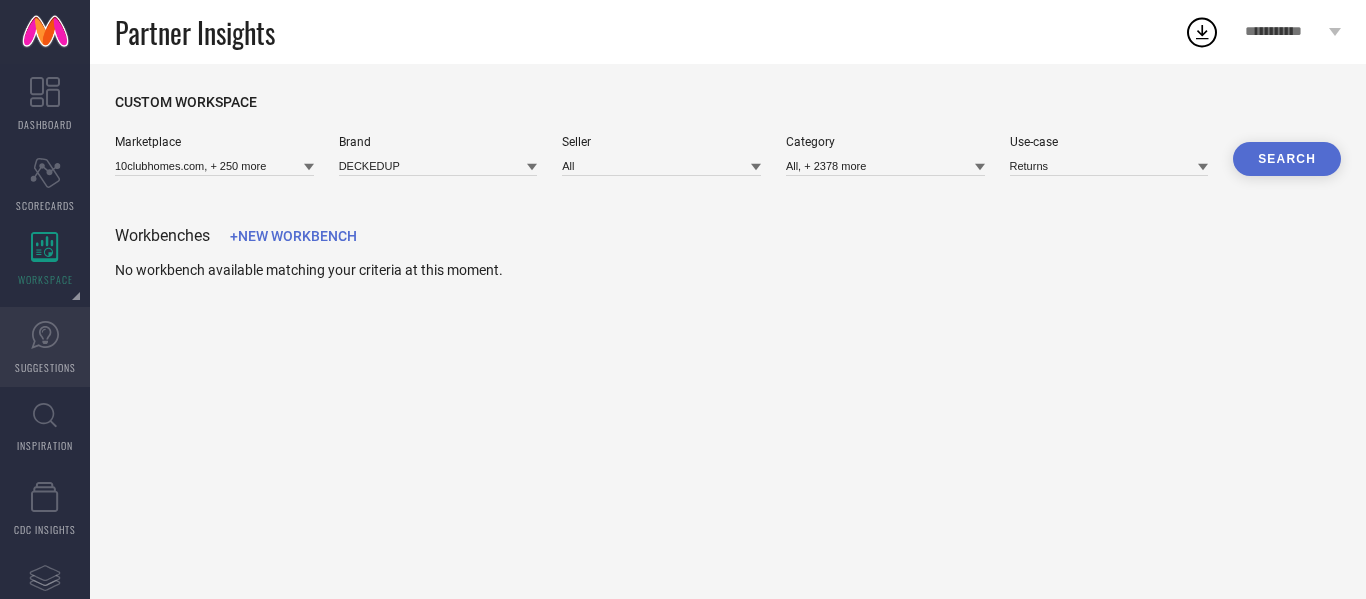 click 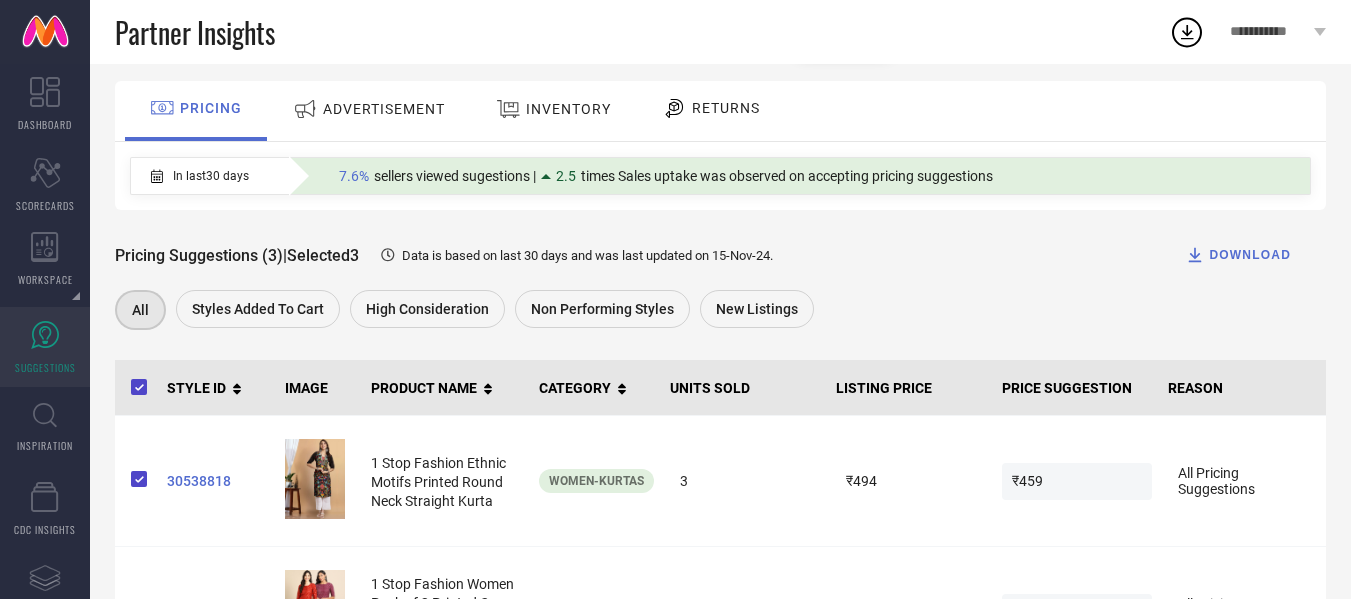 scroll, scrollTop: 0, scrollLeft: 0, axis: both 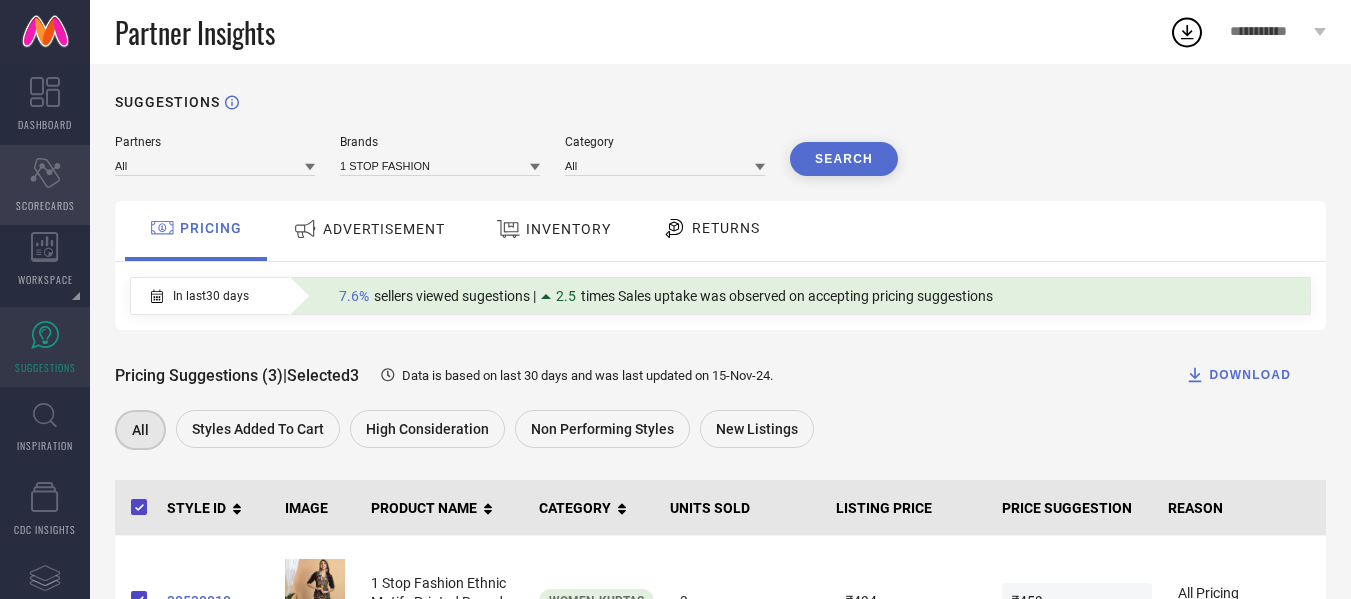 click on "Scorecard SCORECARDS" at bounding box center [45, 185] 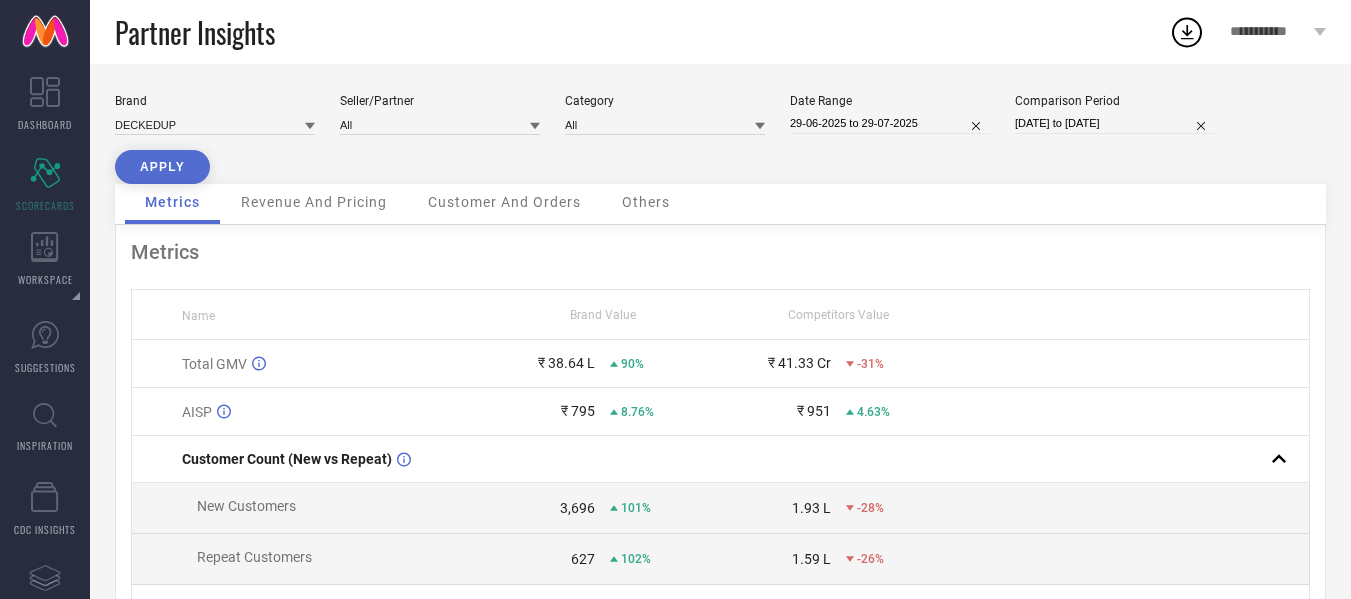 click on "Others" at bounding box center [646, 202] 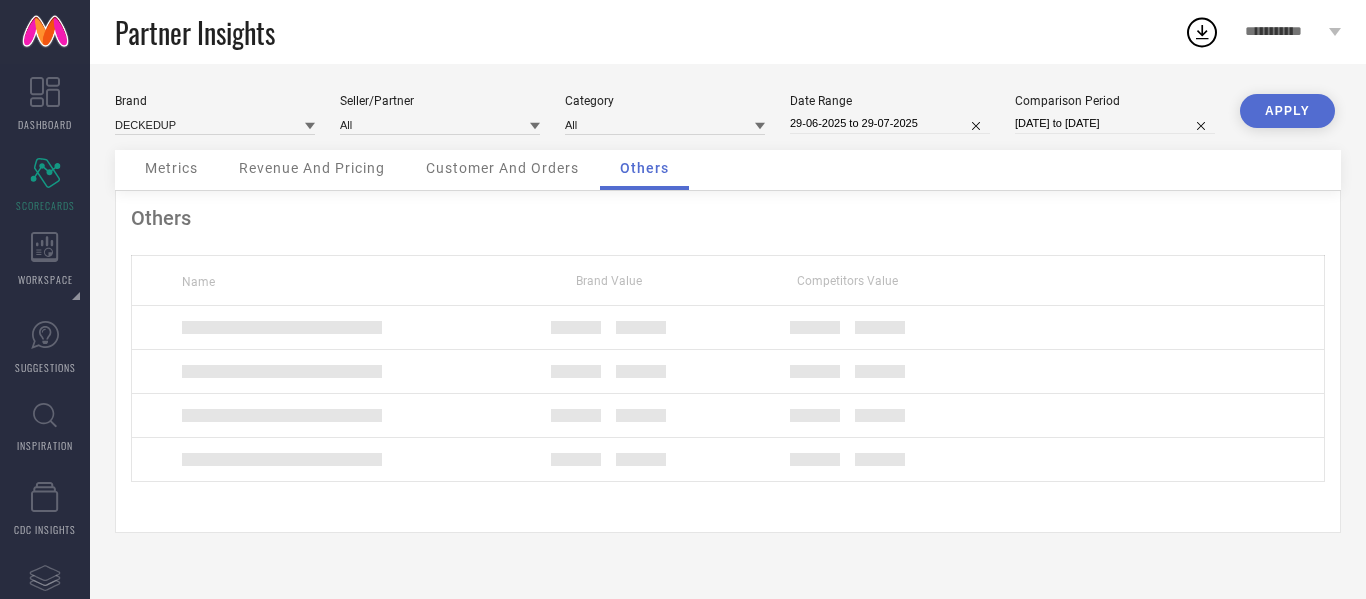 click on "Customer And Orders" at bounding box center (502, 170) 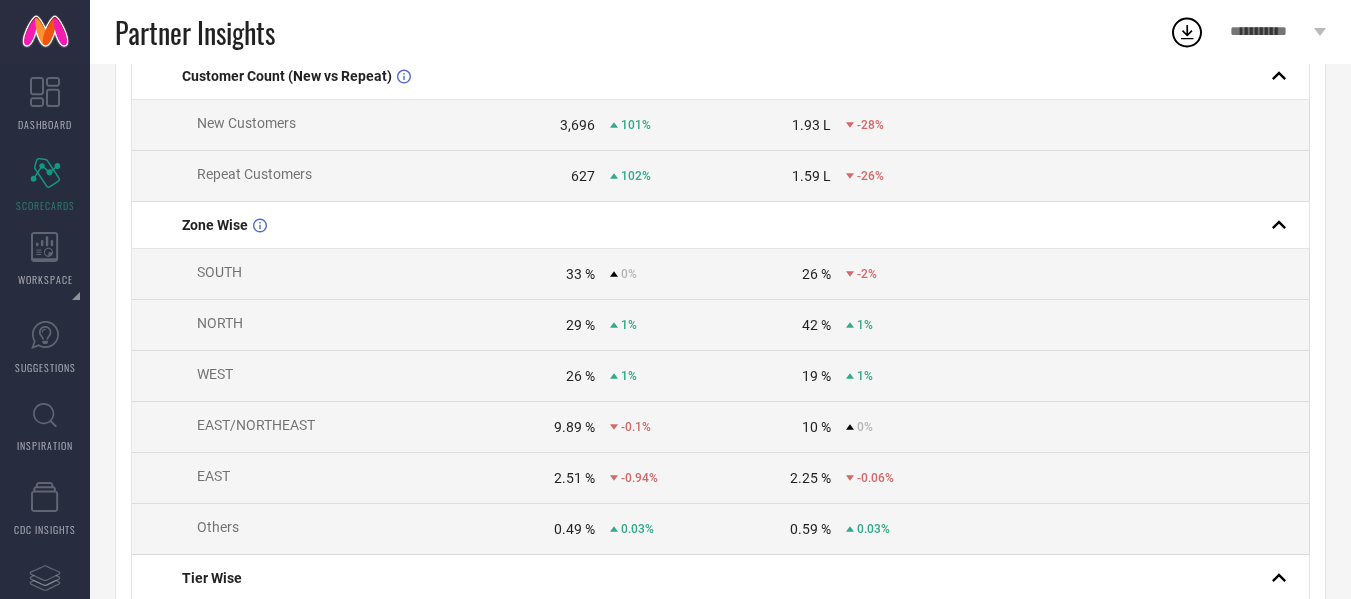 scroll, scrollTop: 0, scrollLeft: 0, axis: both 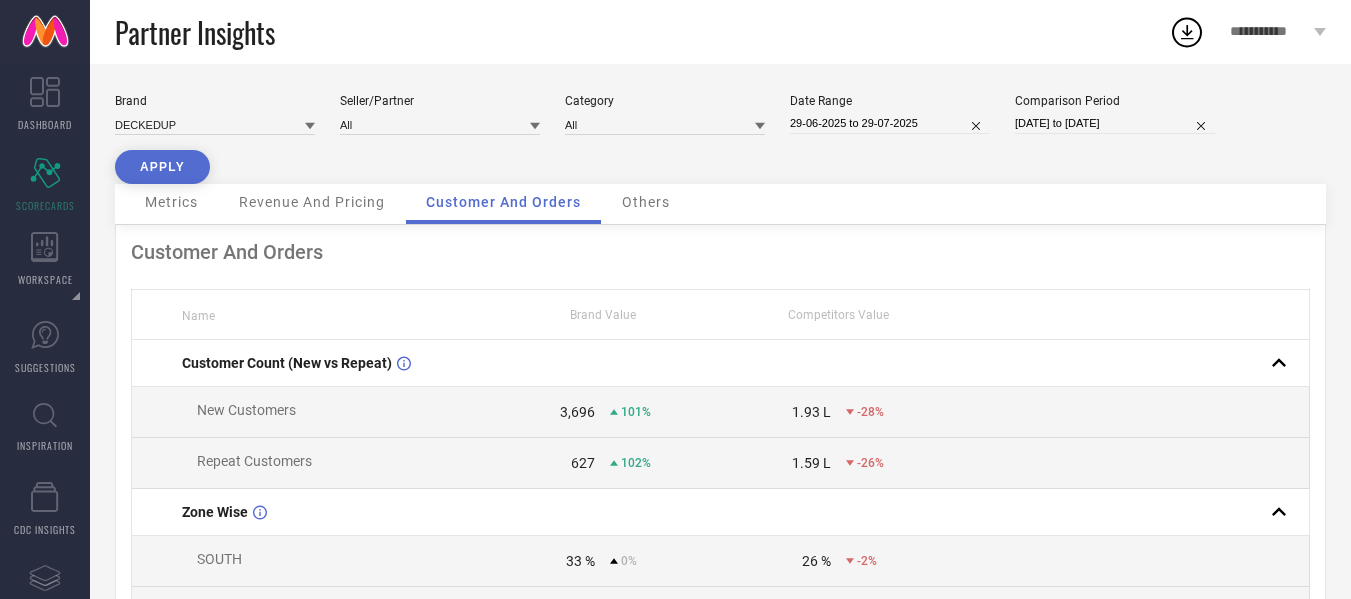 click on "Revenue And Pricing" at bounding box center [312, 202] 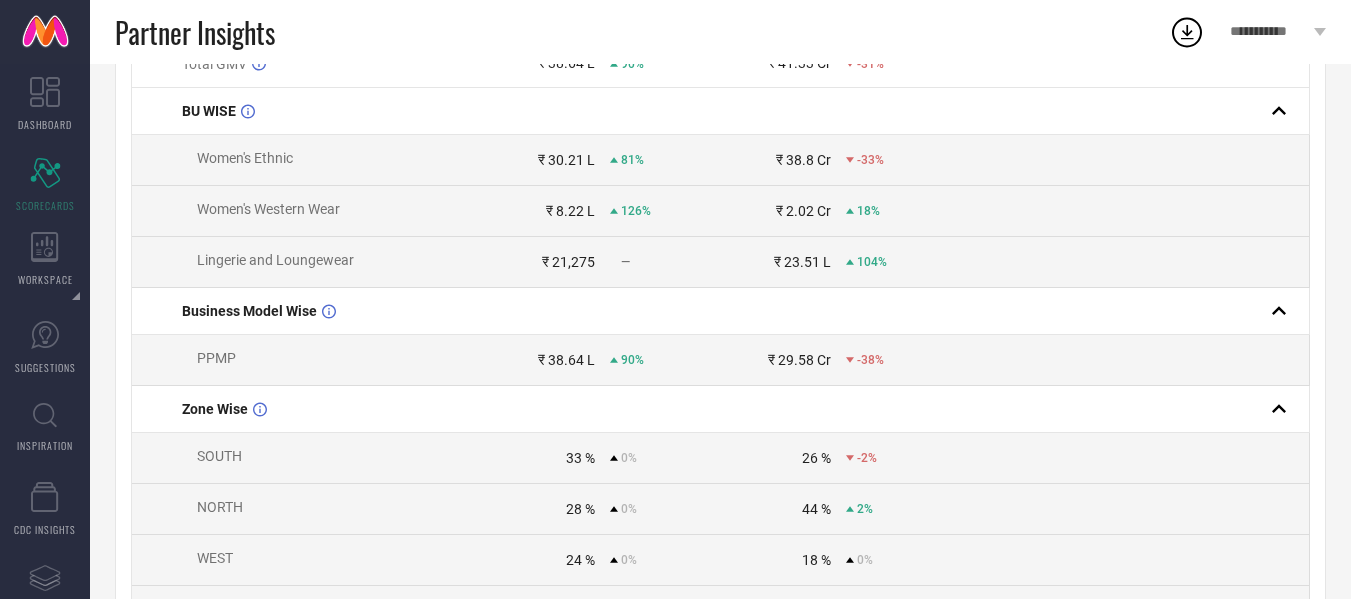 scroll, scrollTop: 200, scrollLeft: 0, axis: vertical 